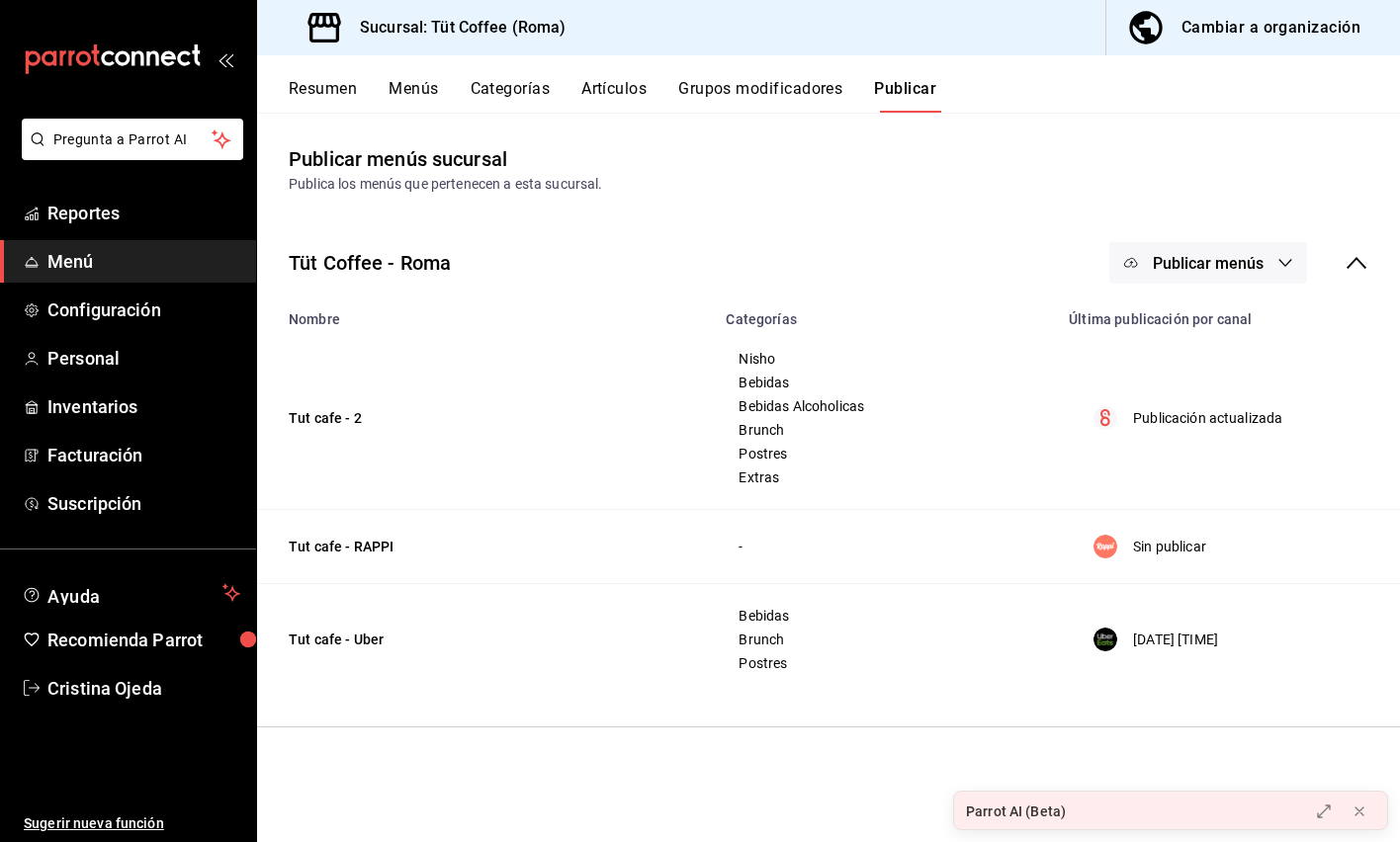 scroll, scrollTop: 0, scrollLeft: 0, axis: both 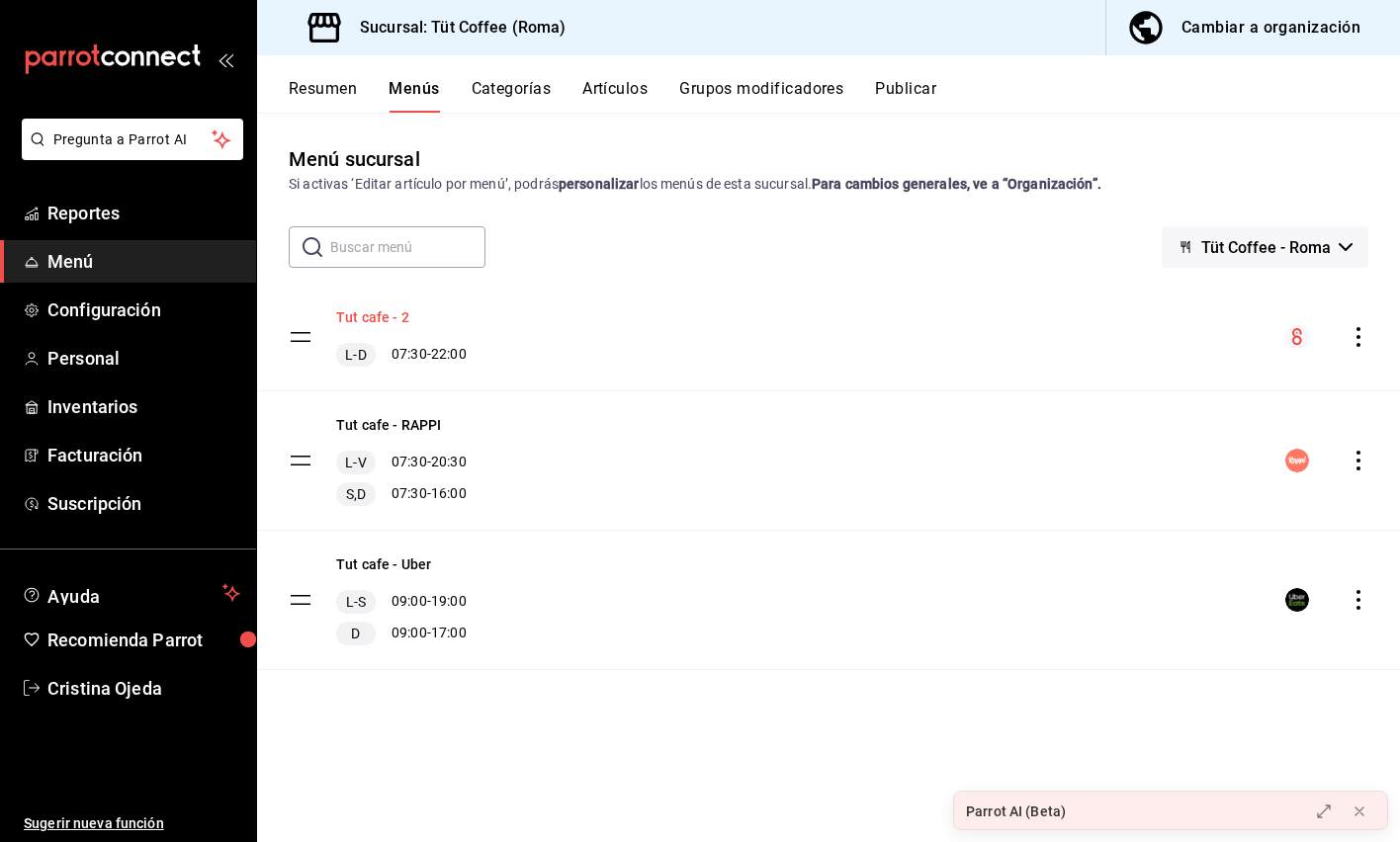click on "Tut cafe - 2" at bounding box center (373, 317) 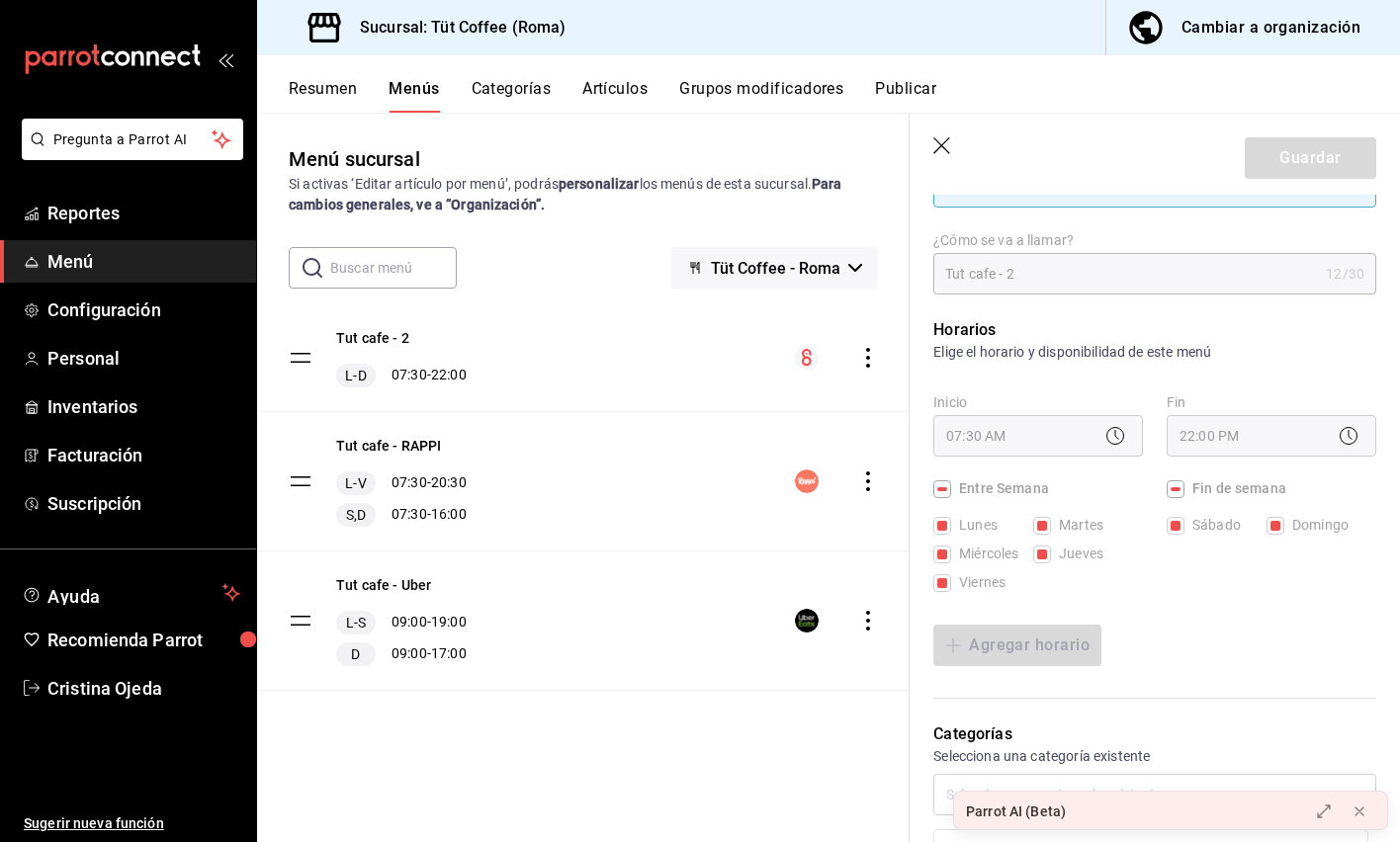 scroll, scrollTop: 128, scrollLeft: 0, axis: vertical 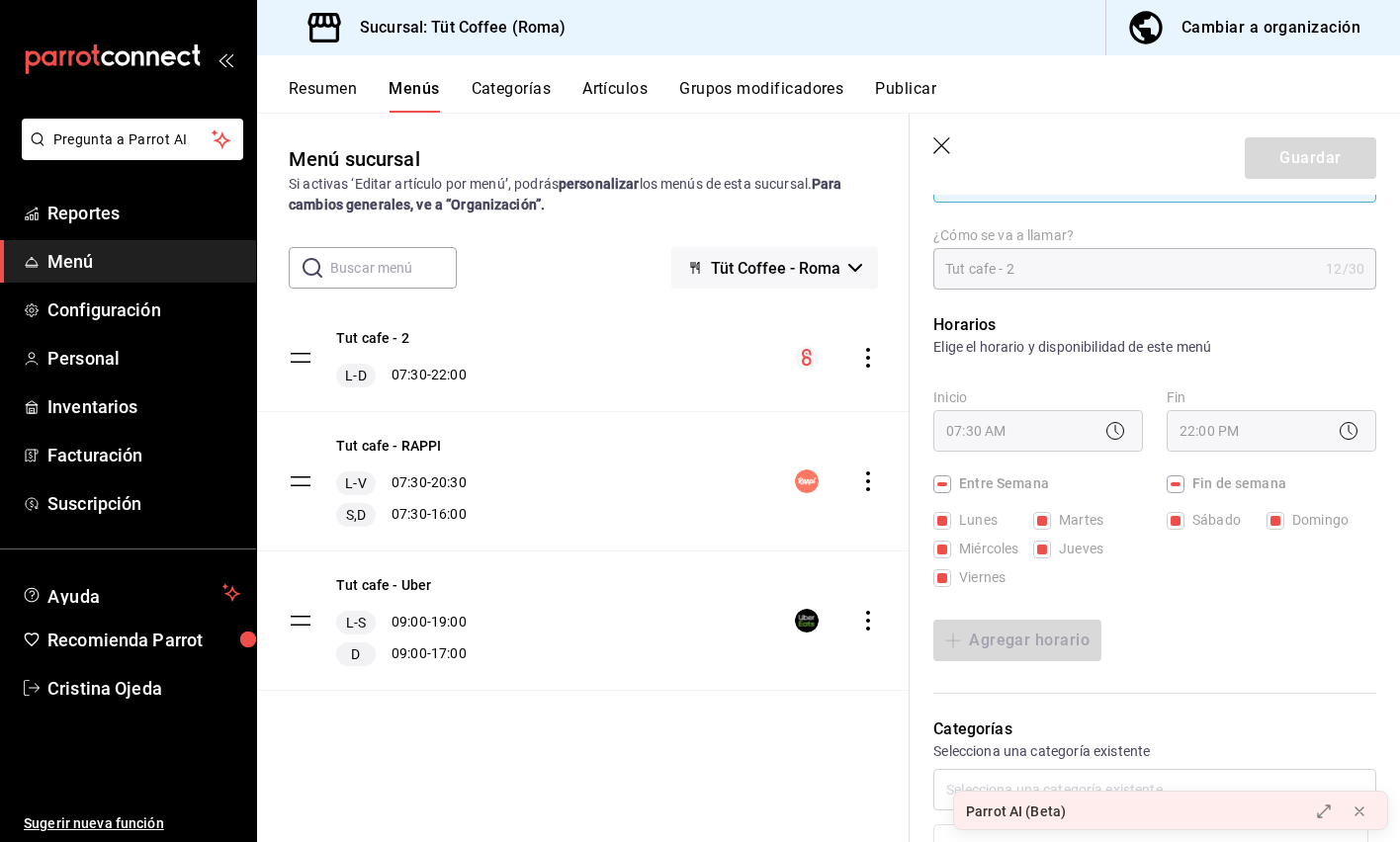 click on "22:00 PM" at bounding box center (1271, 431) 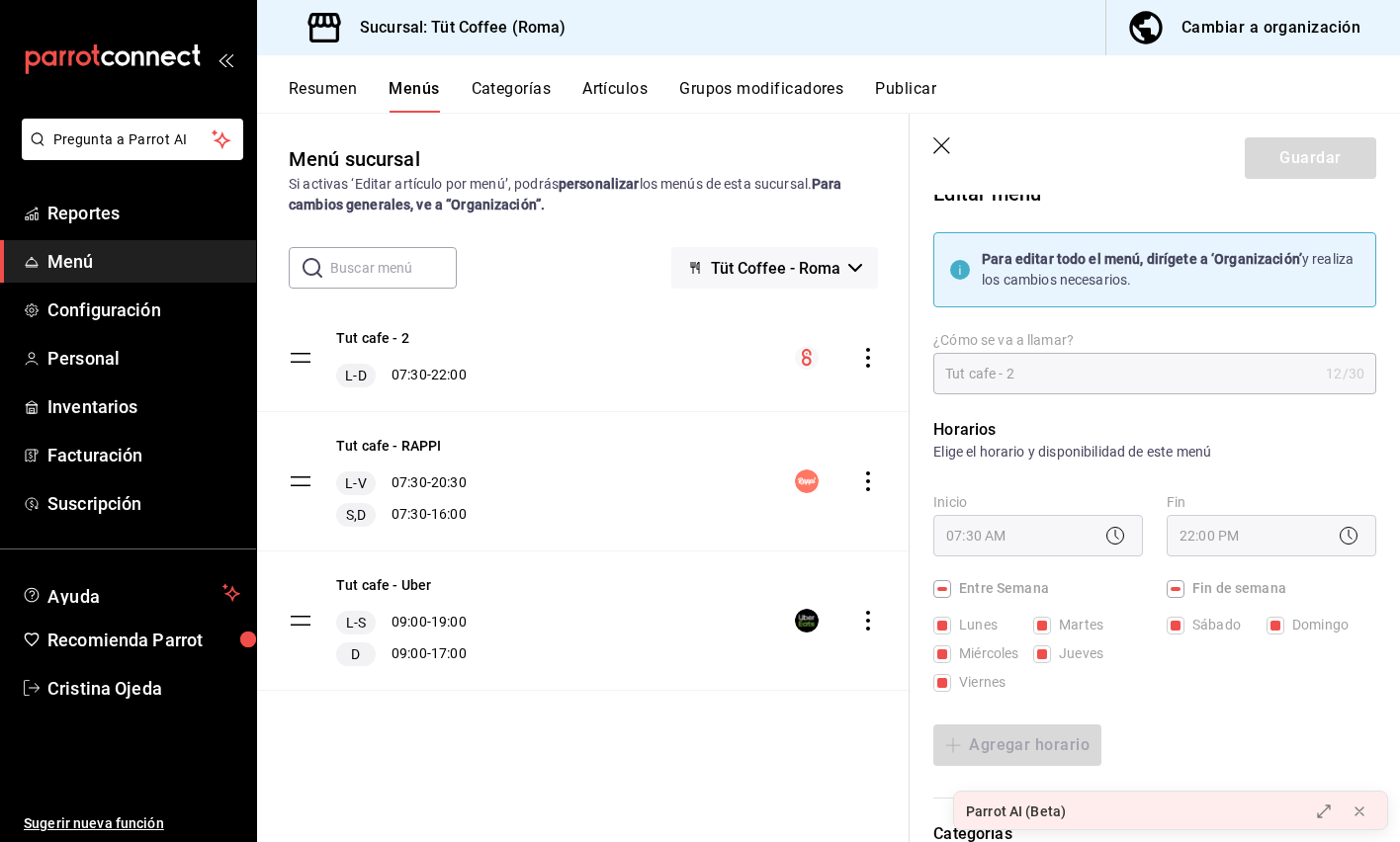 scroll, scrollTop: 0, scrollLeft: 0, axis: both 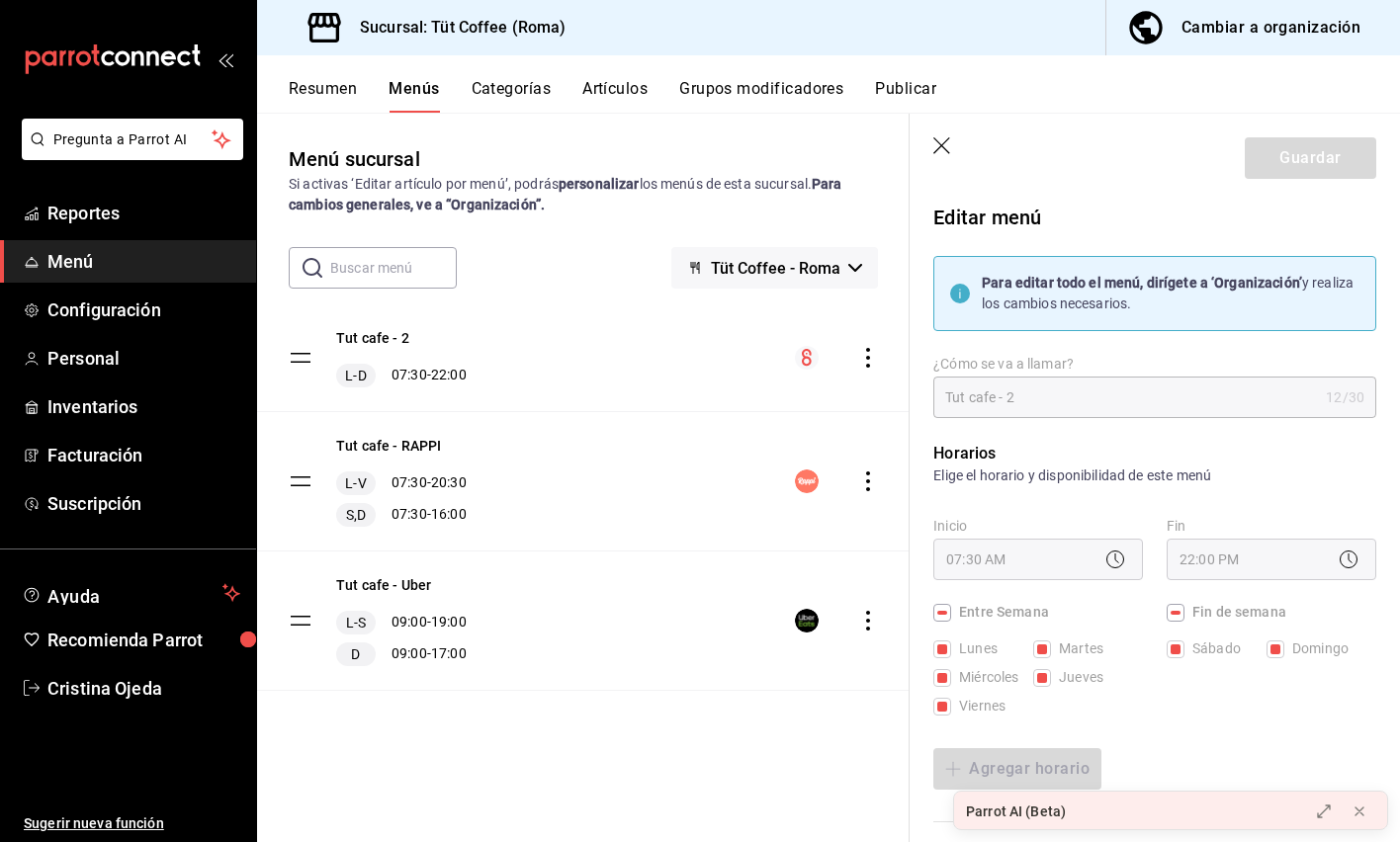 click on "Cambiar a organización" at bounding box center [1270, 28] 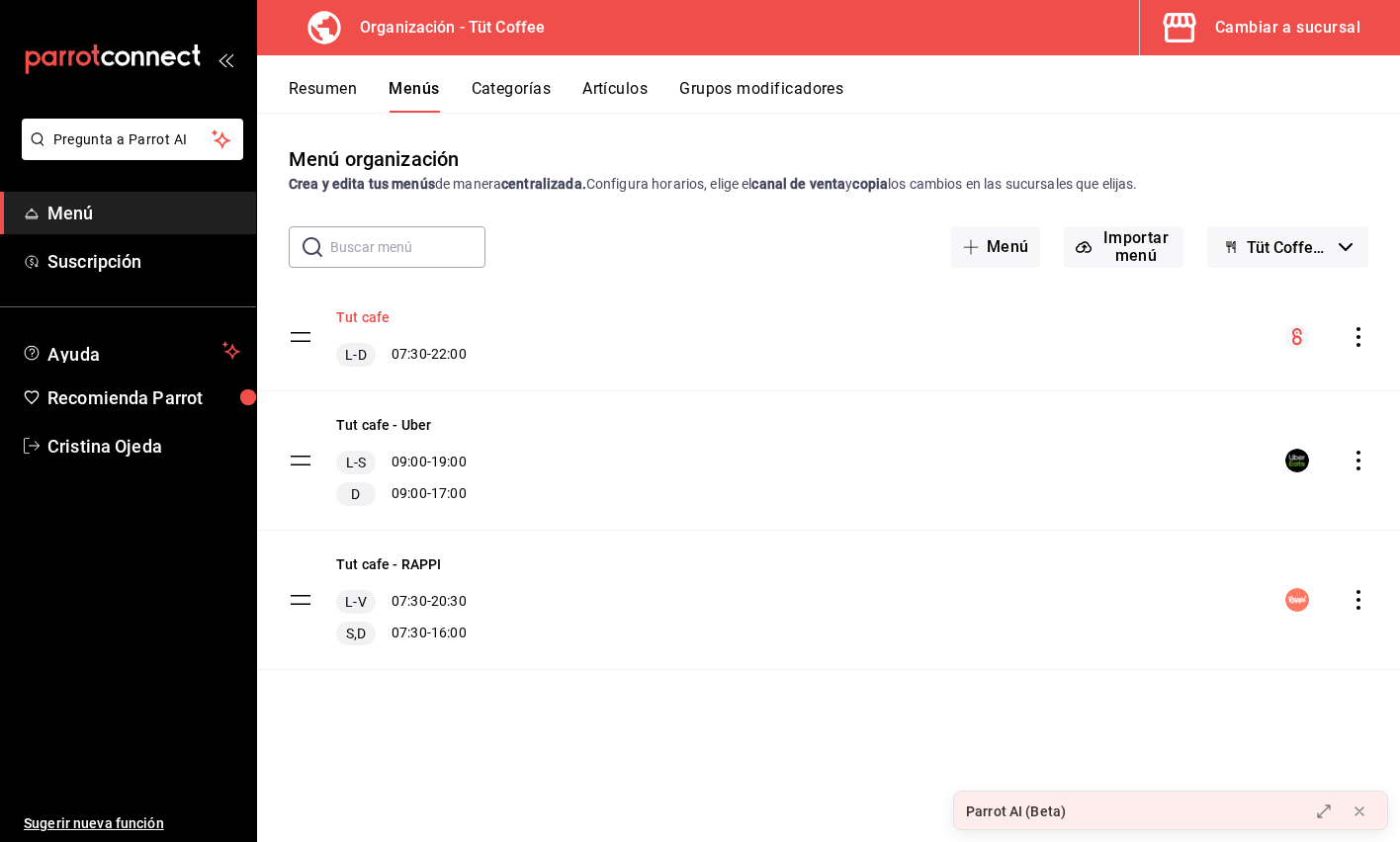 click on "Tut cafe" at bounding box center (363, 317) 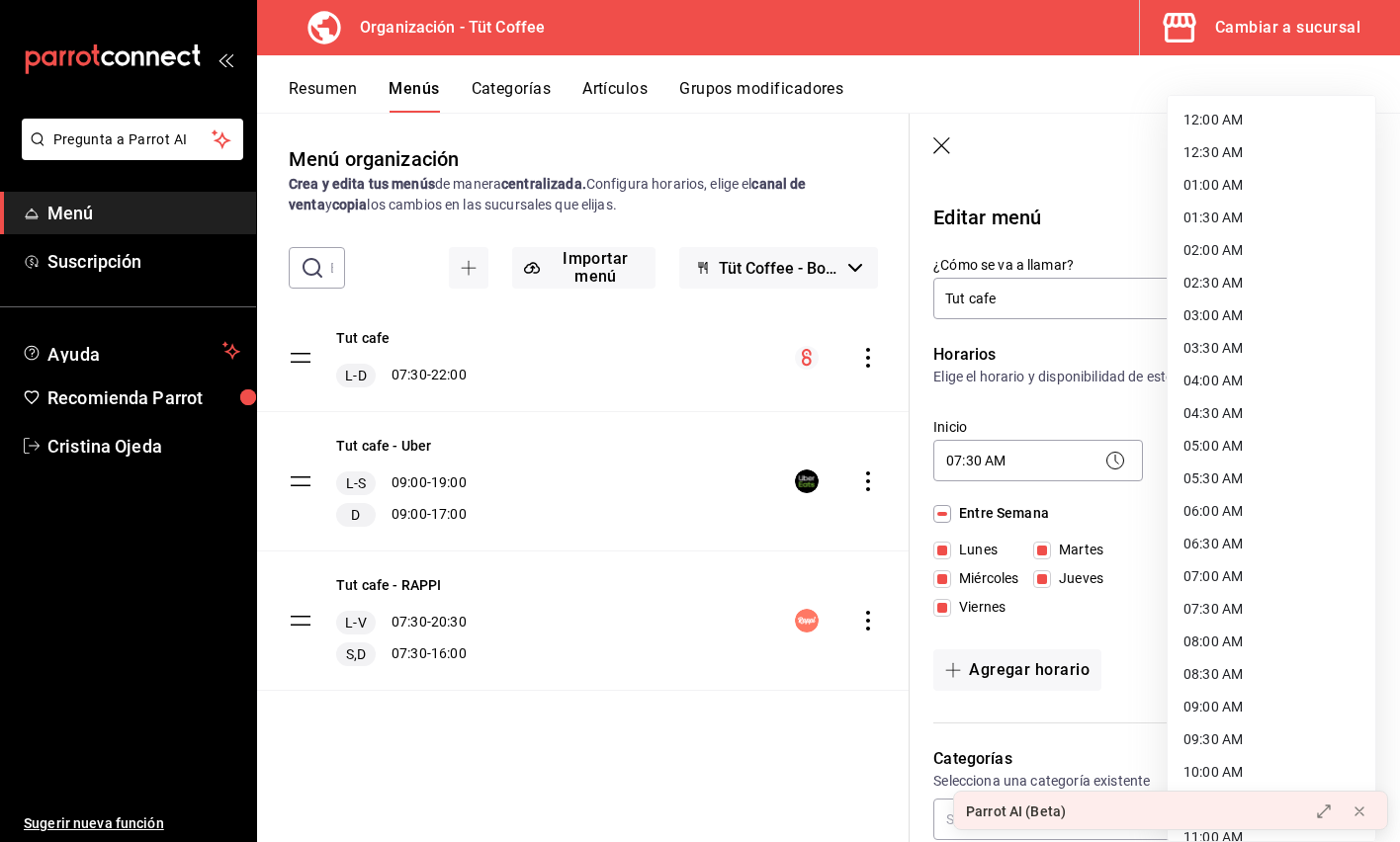 click on "Pregunta a Parrot AI Menú   Suscripción   Ayuda Recomienda Parrot   [FIRST] [LAST]   Sugerir nueva función   Organización - Tüt Coffee Cambiar a sucursal Resumen Menús Categorías Artículos Grupos modificadores Menú organización Crea y edita tus menús  de manera  centralizada.  Configura horarios, elige el  canal de venta  y  copia  los cambios en las sucursales que elijas. ​ ​ Importar menú Tüt Coffee - Borrador Tut cafe L-D 07:30  -  22:00 Tut cafe - Uber L-S 09:00  -  19:00 D 09:00  -  17:00 Tut cafe - RAPPI L-V 07:30  -  20:30 S,D 07:30  -  16:00 Guardar Editar menú ¿Cómo se va a llamar? Tut cafe 8 /30 ¿Cómo se va a llamar? Horarios Elige el horario y disponibilidad de este menú Inicio 07:30 AM 07:30 Fin 22:00 PM 22:00 Entre Semana Lunes Martes Miércoles Jueves Viernes Fin de semana Sábado Domingo Agregar horario Categorías Selecciona una categoría existente Nisho Bebidas Bebidas Alcoholicas Brunch Postres Extras ¿Dónde se va a mostrar tu menú? Punto de venta Uber Eats Rappi /" at bounding box center [700, 421] 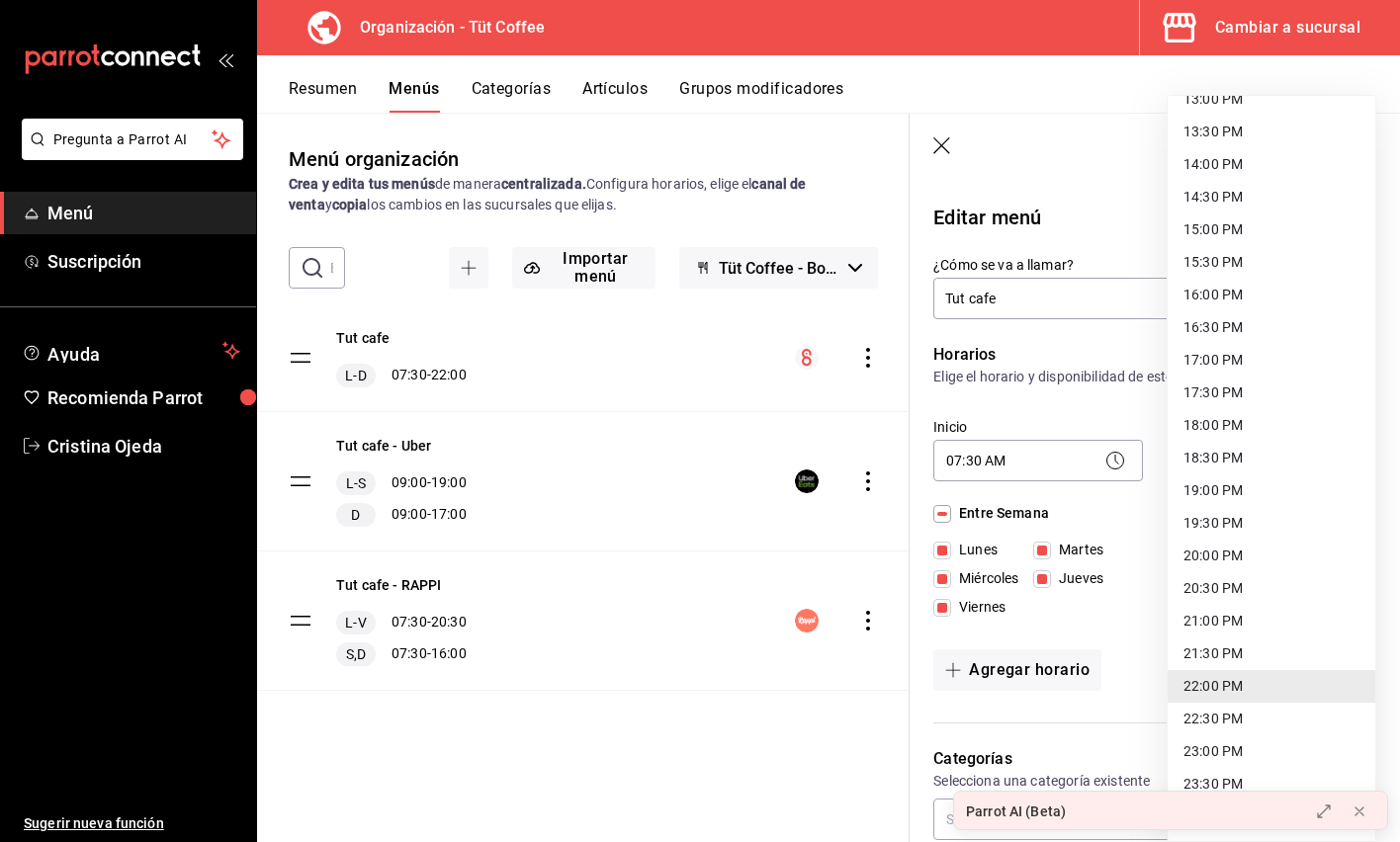 click on "22:30 PM" at bounding box center (1271, 718) 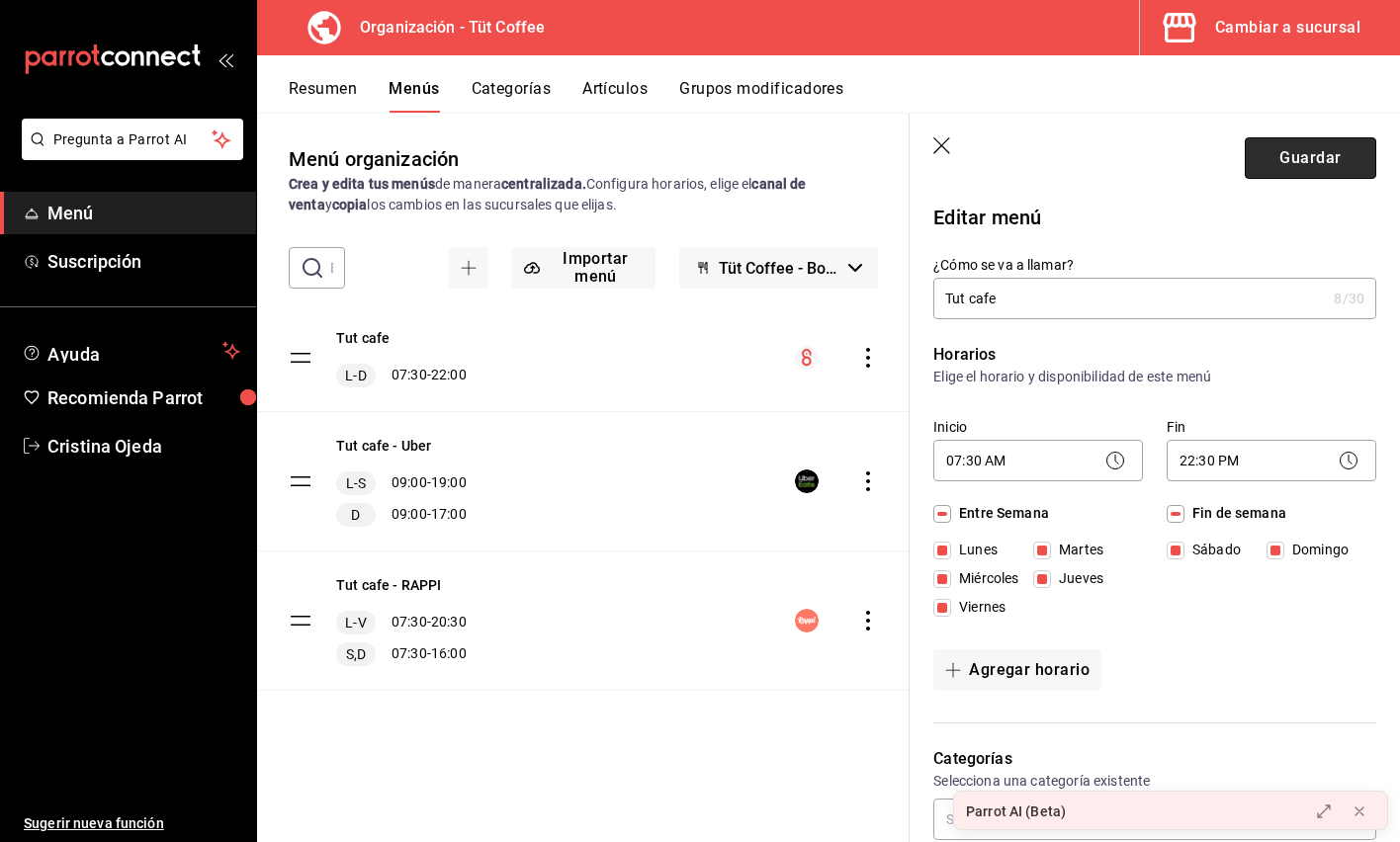 click on "Guardar" at bounding box center [1310, 158] 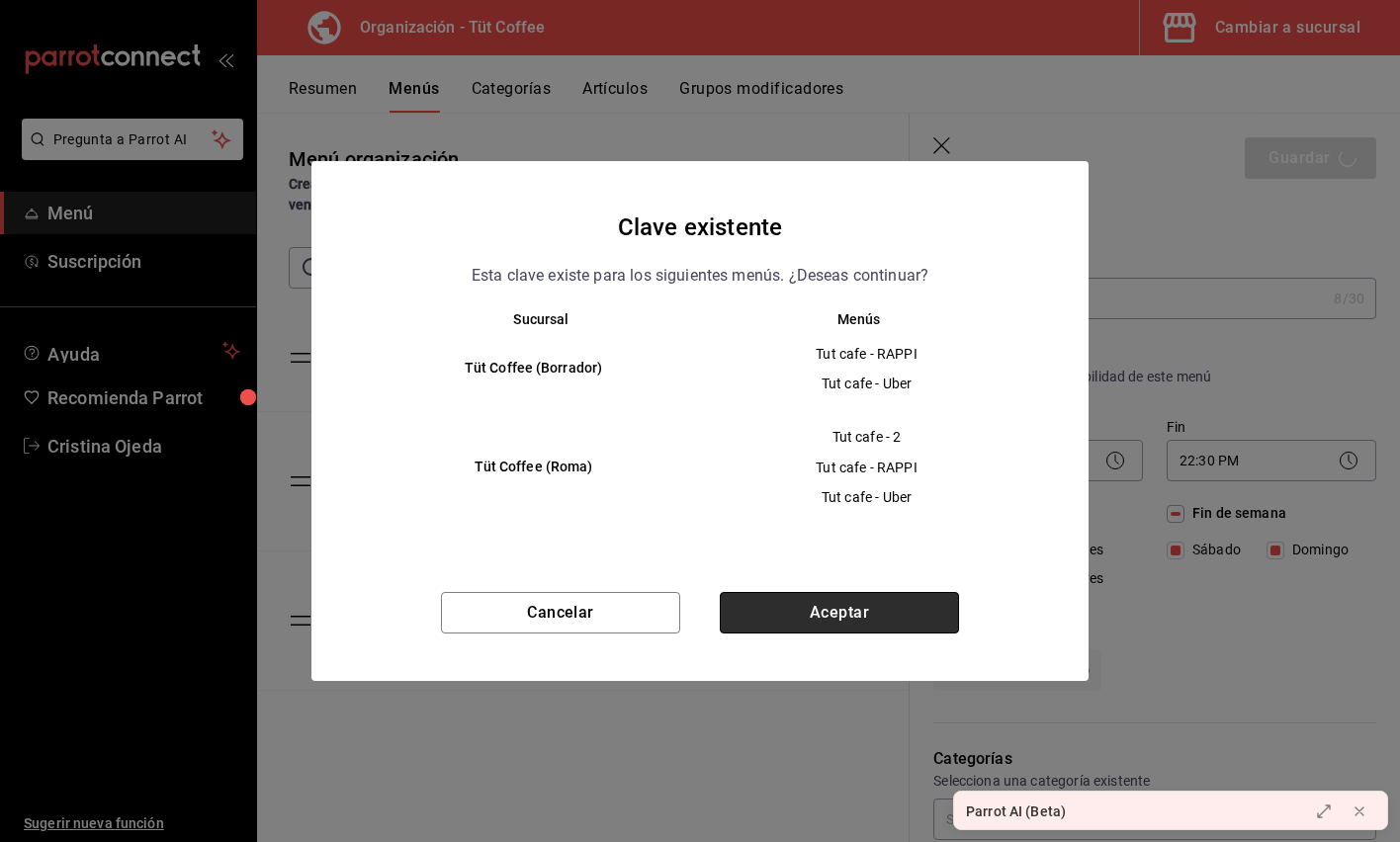 click on "Aceptar" at bounding box center [839, 613] 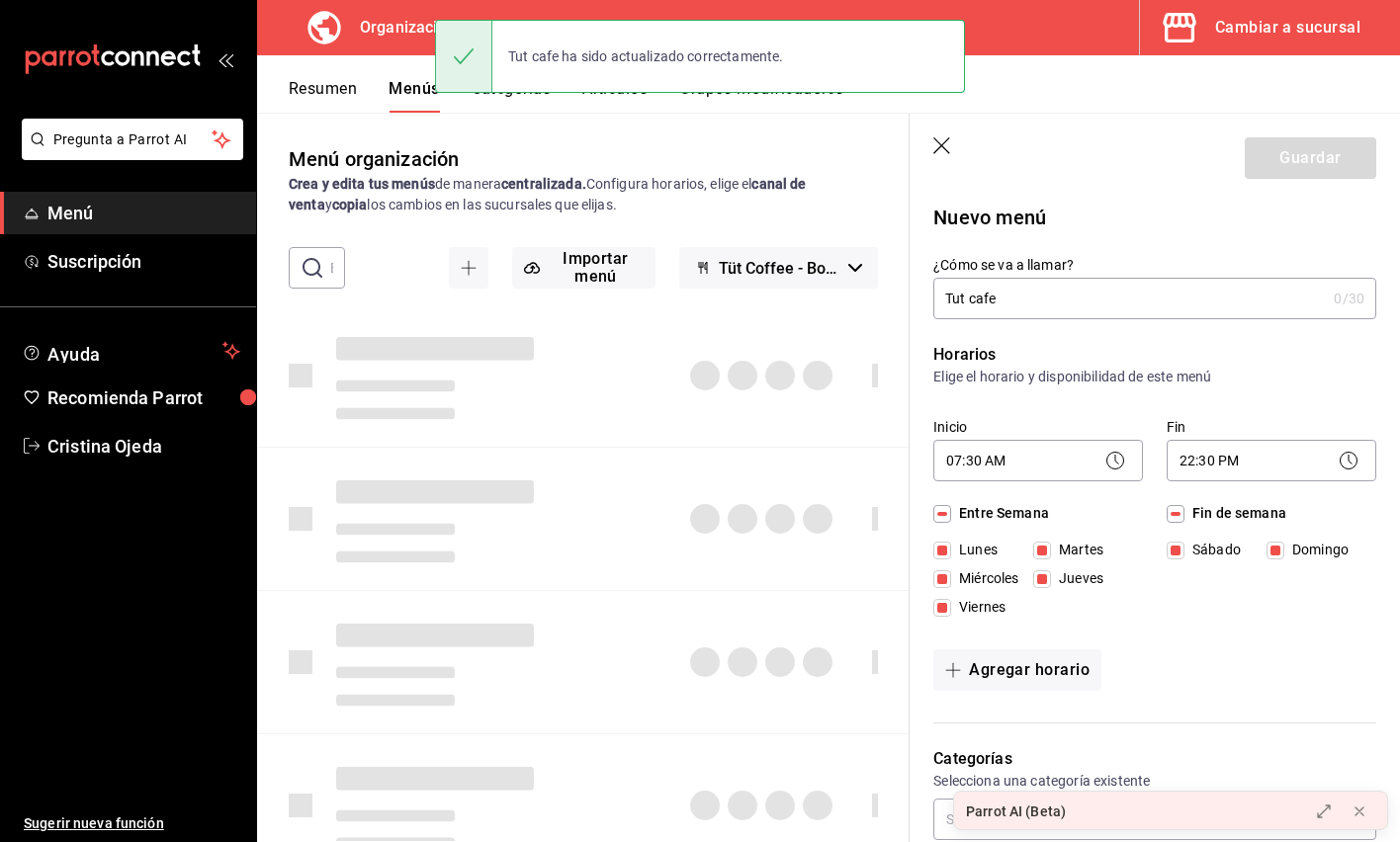 type 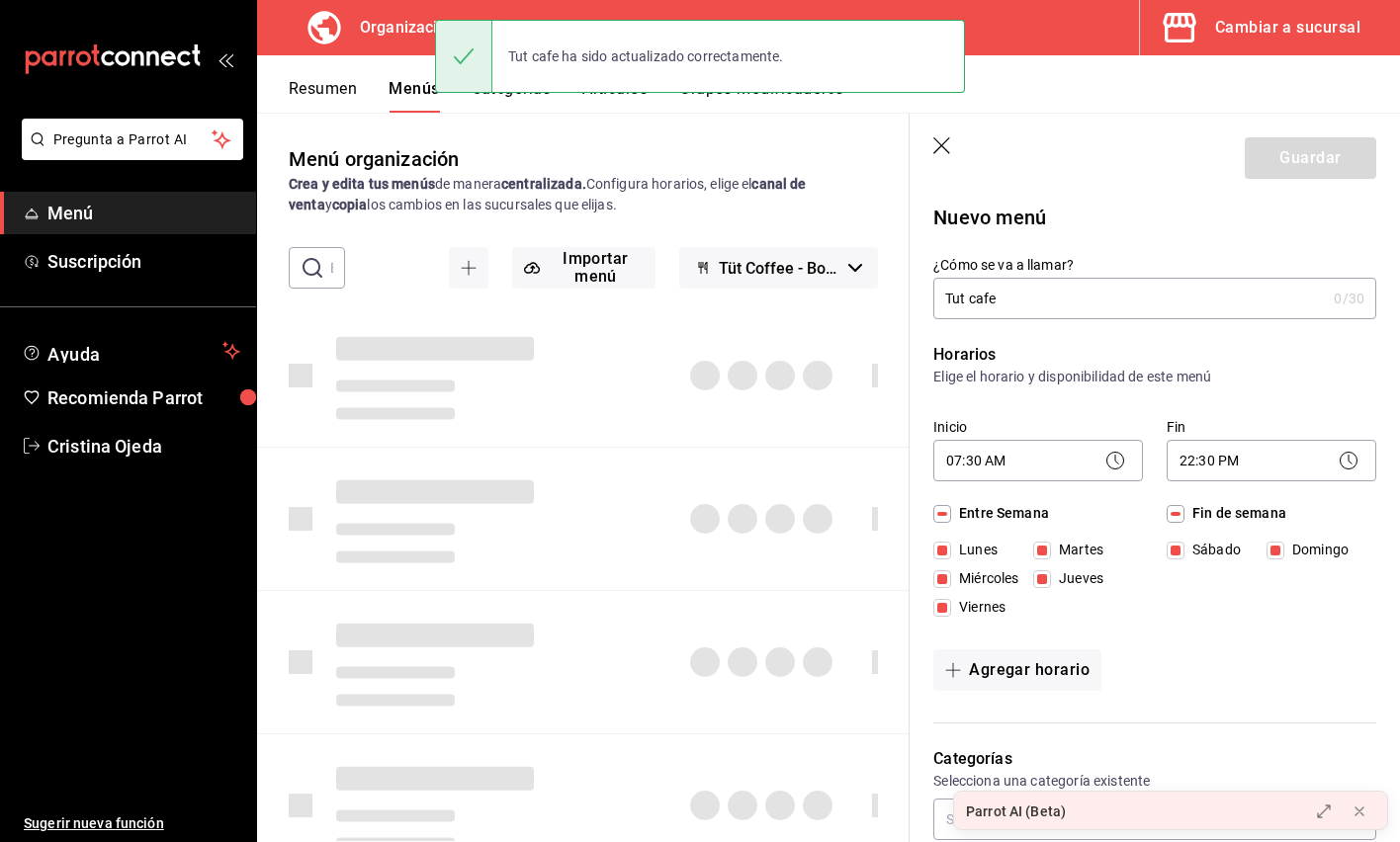 checkbox on "false" 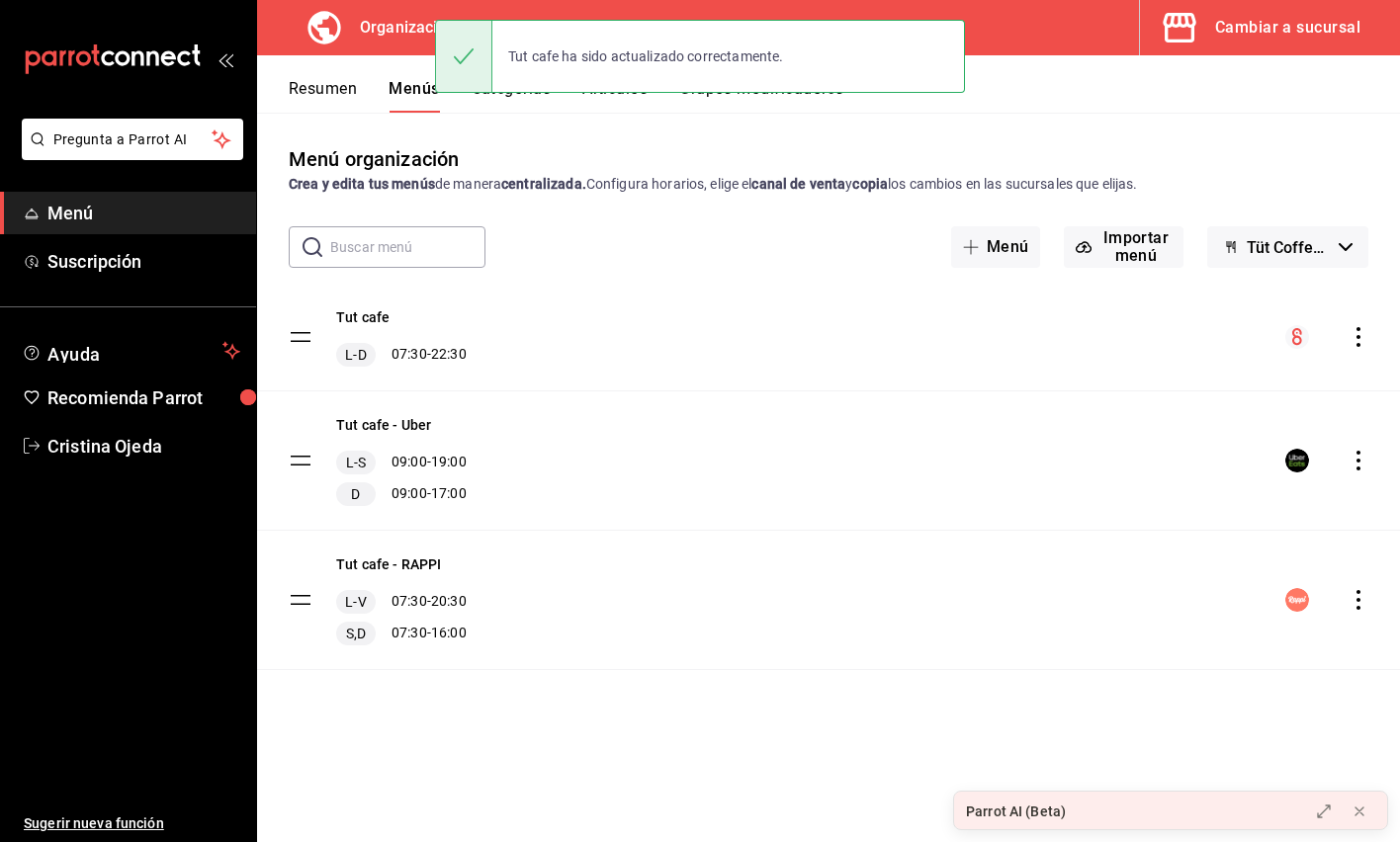 click 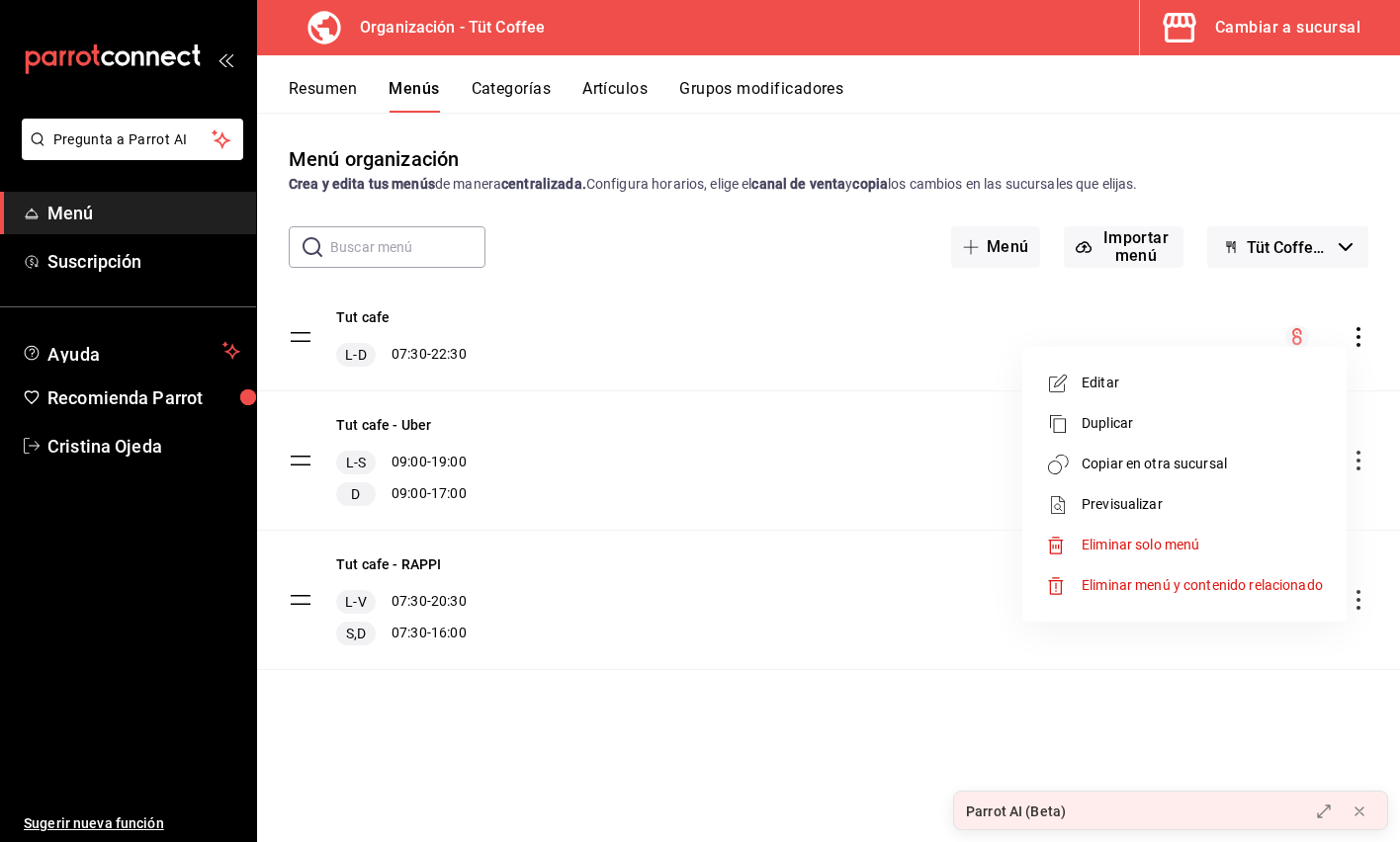 click on "Copiar en otra sucursal" at bounding box center [1202, 463] 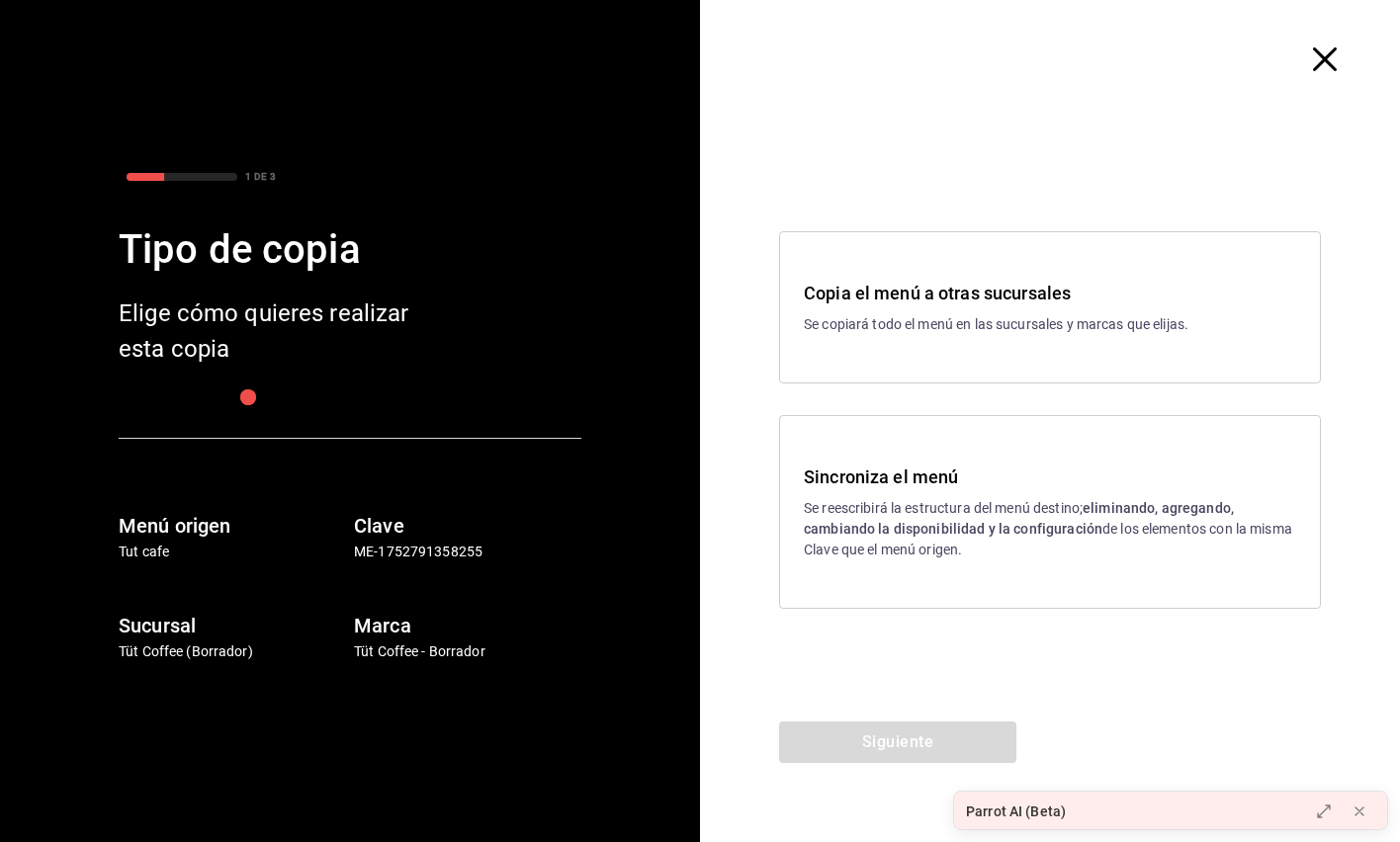 click on "eliminando, agregando, cambiando la disponibilidad y la configuración" at bounding box center (1018, 518) 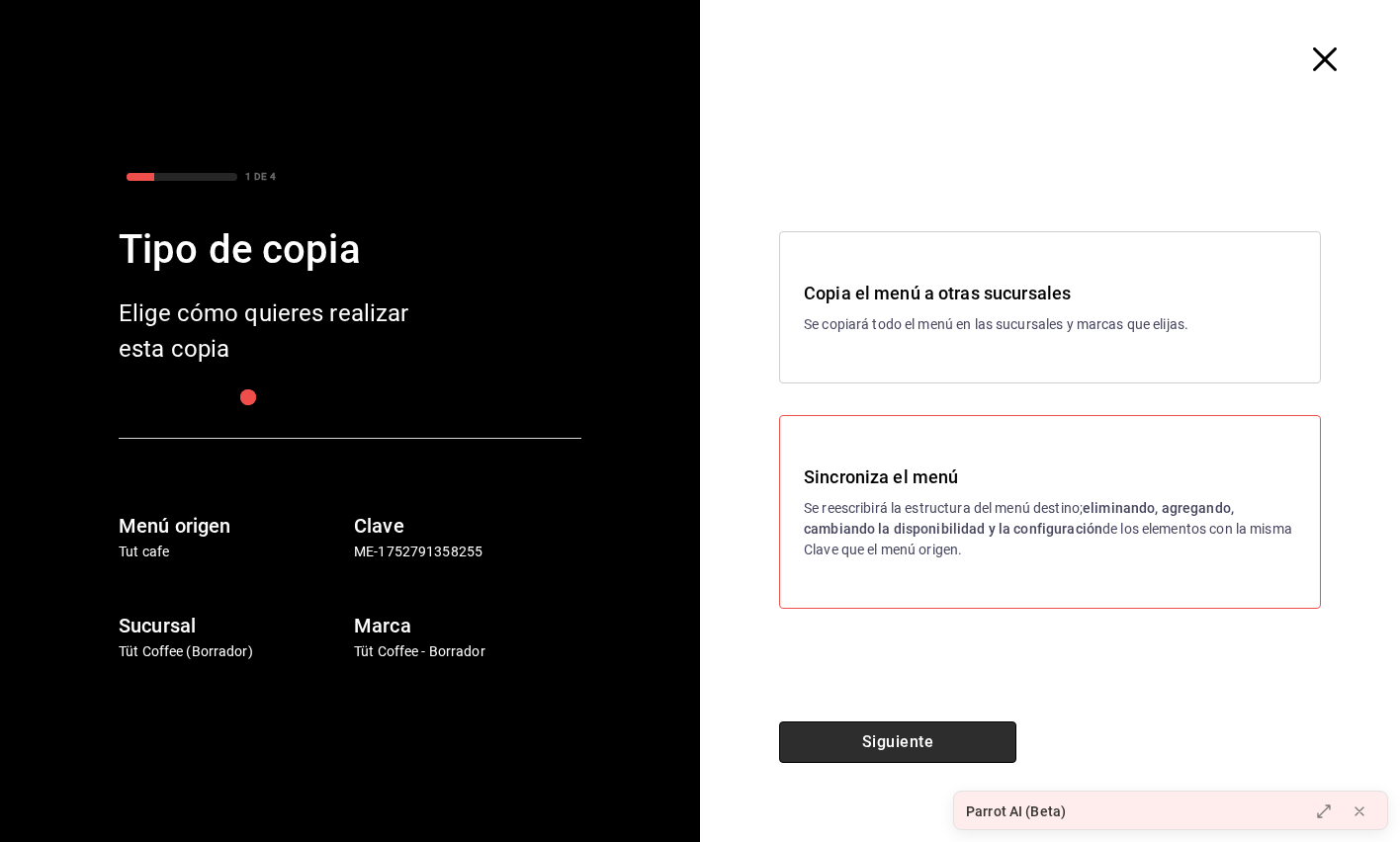 click on "Siguiente" at bounding box center [898, 742] 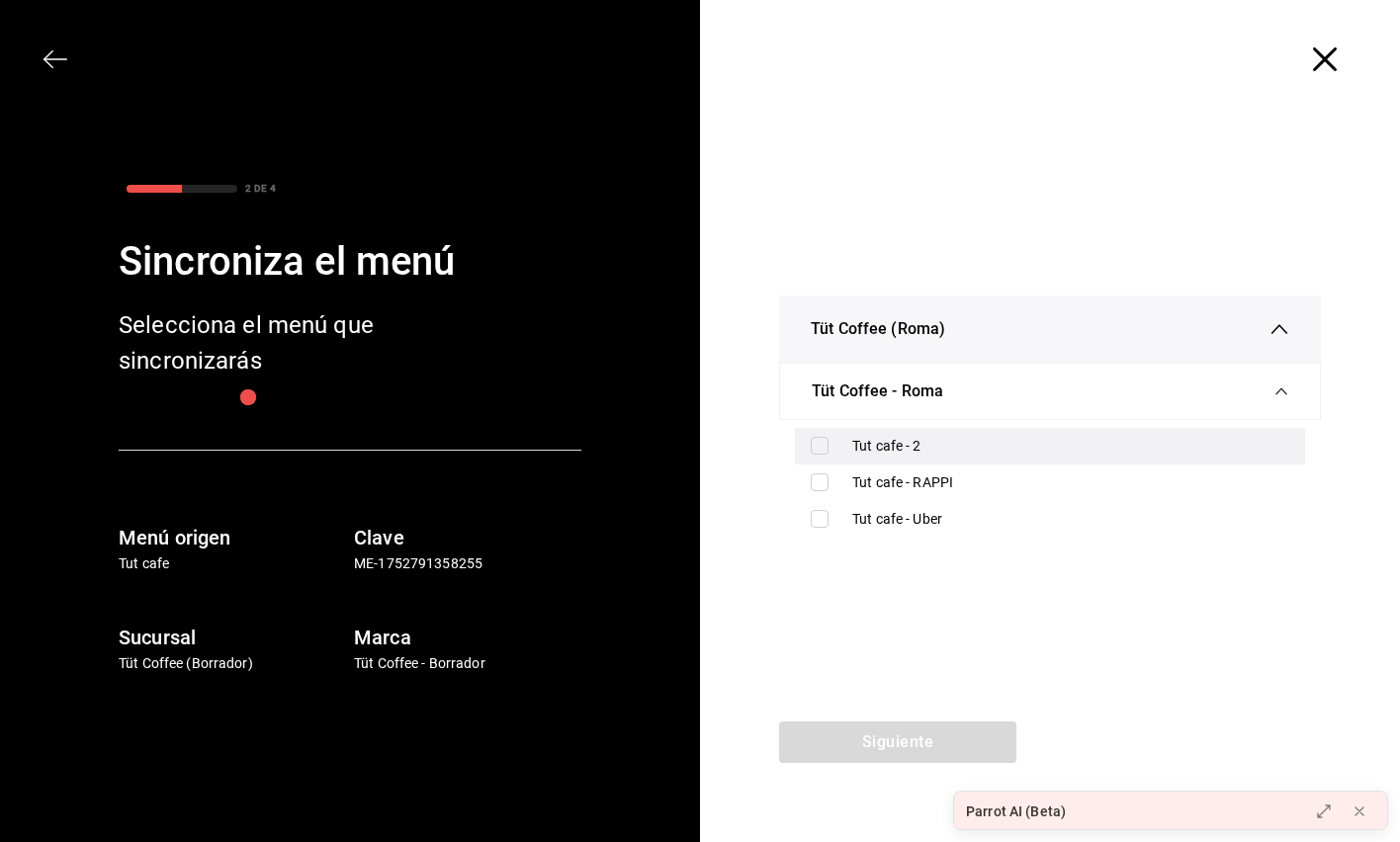 click at bounding box center [820, 446] 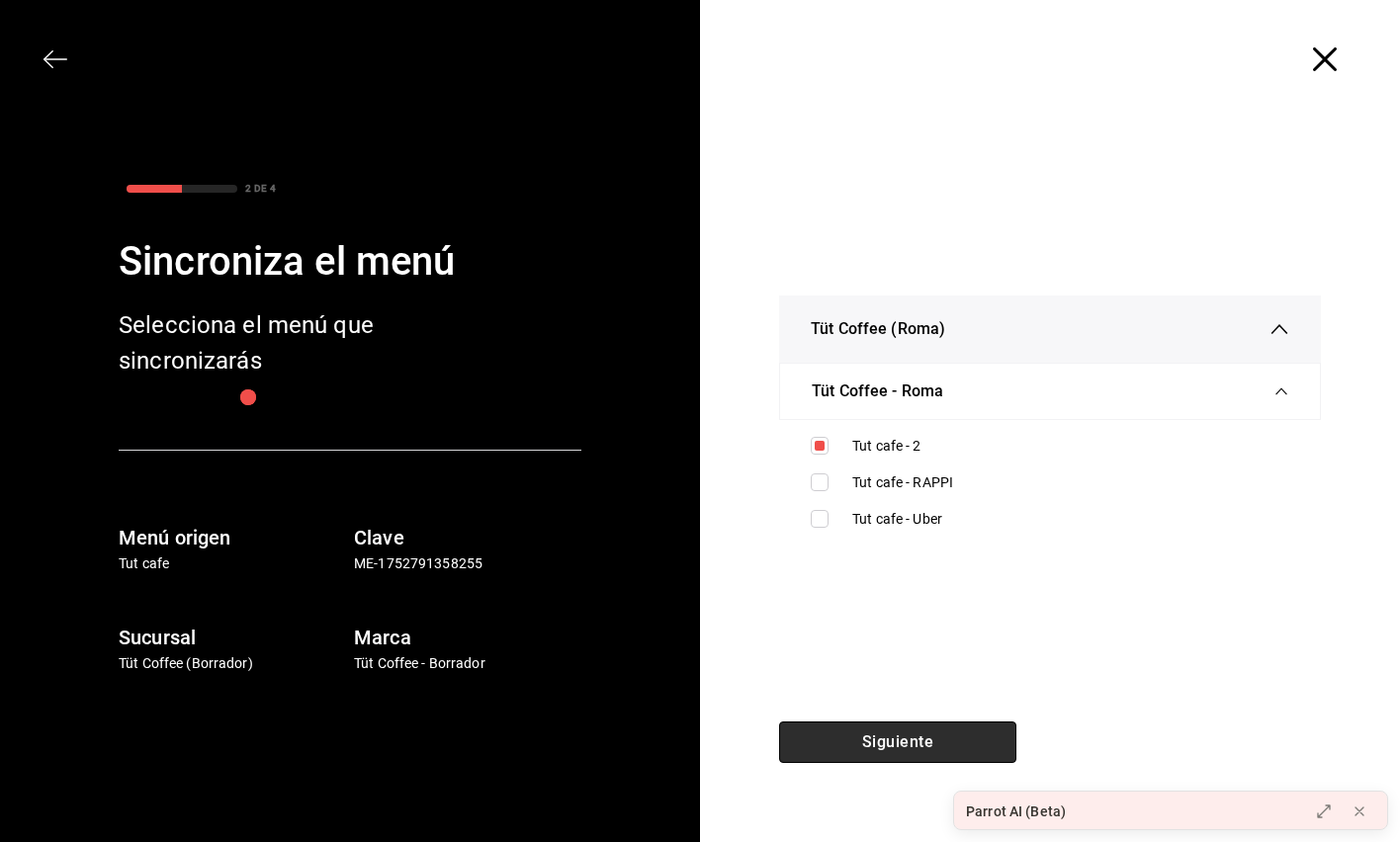 click on "Siguiente" at bounding box center [898, 742] 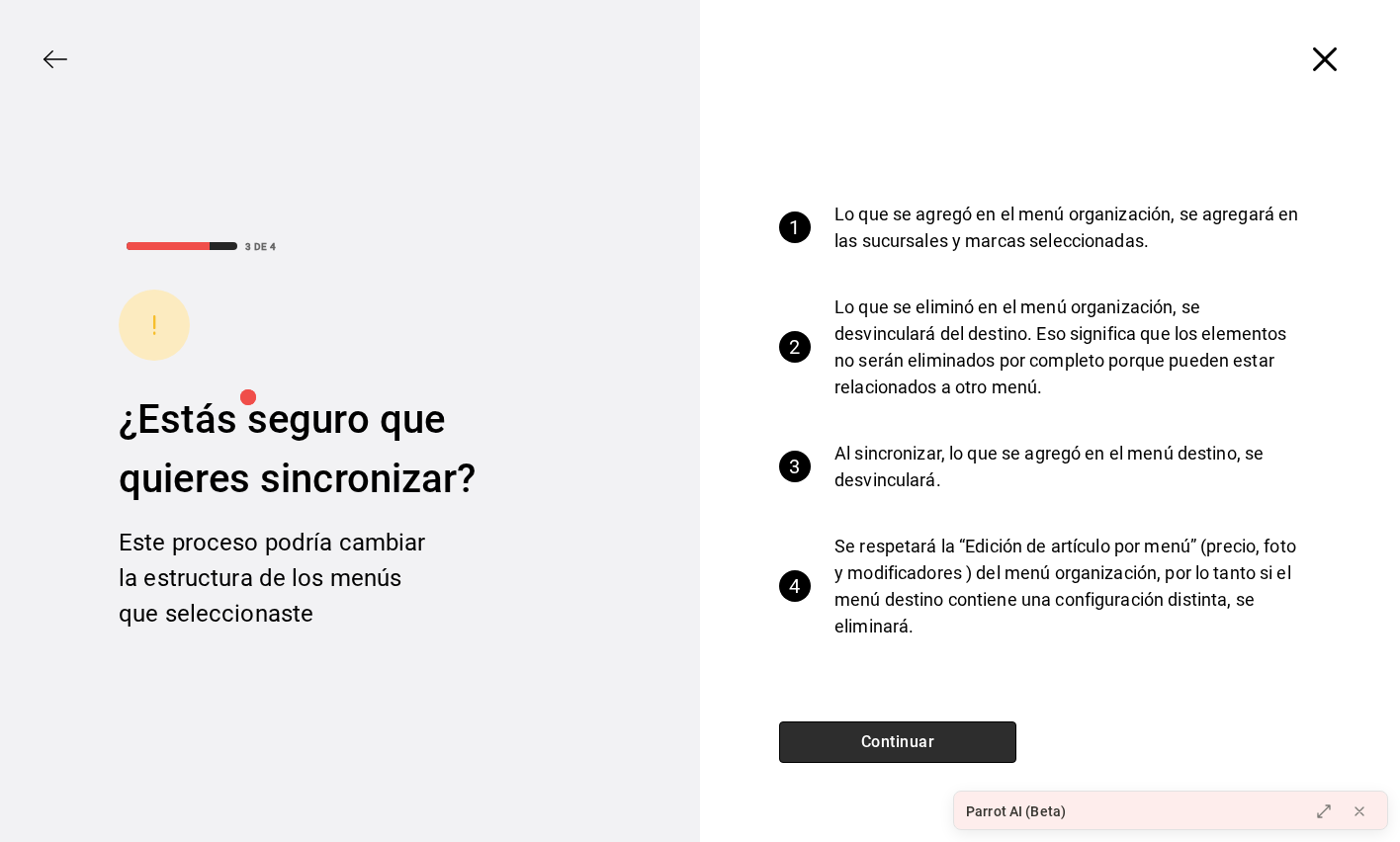 click on "Continuar" at bounding box center [898, 742] 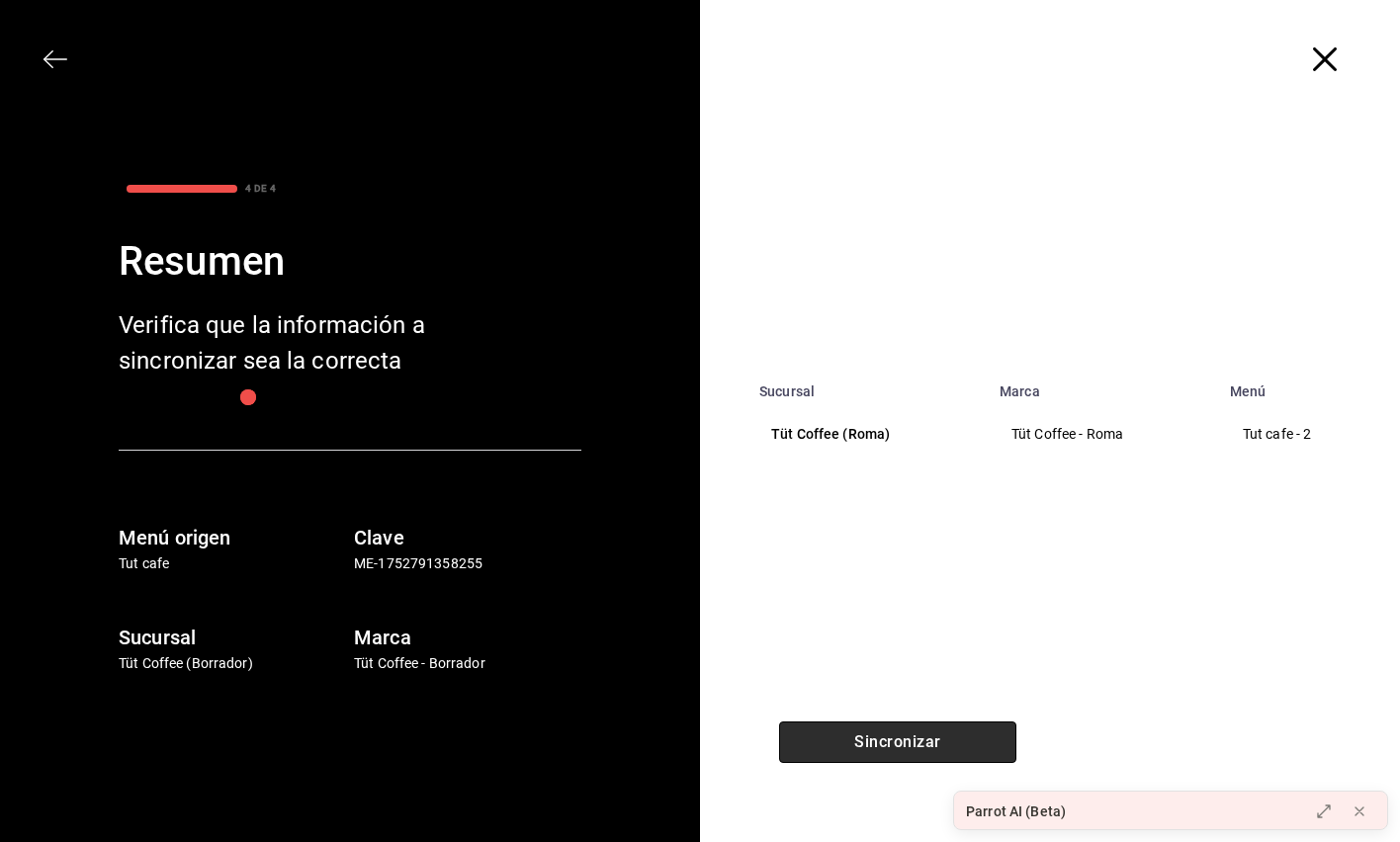 click on "Sincronizar" at bounding box center (898, 742) 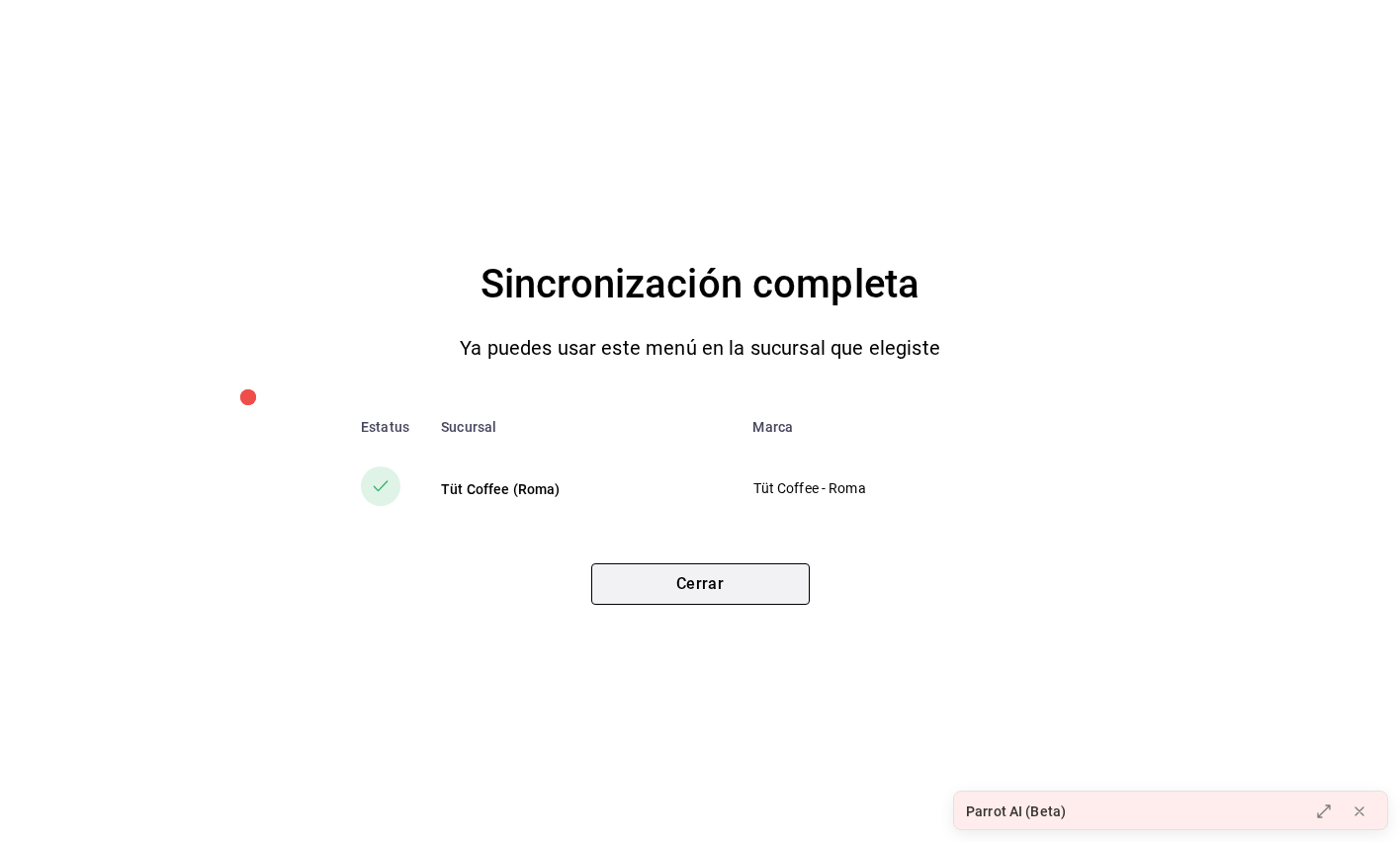click on "Cerrar" at bounding box center (700, 584) 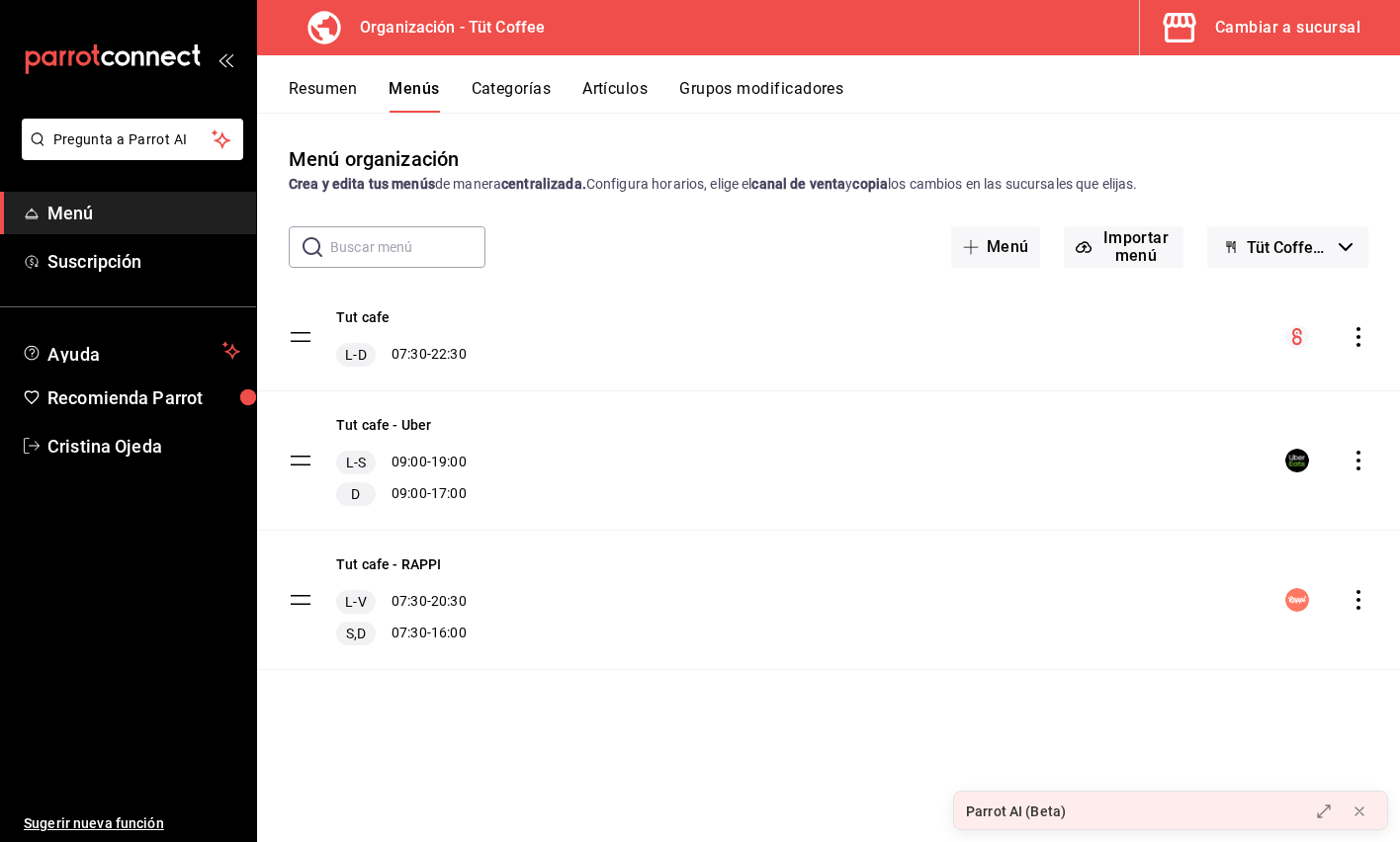 click 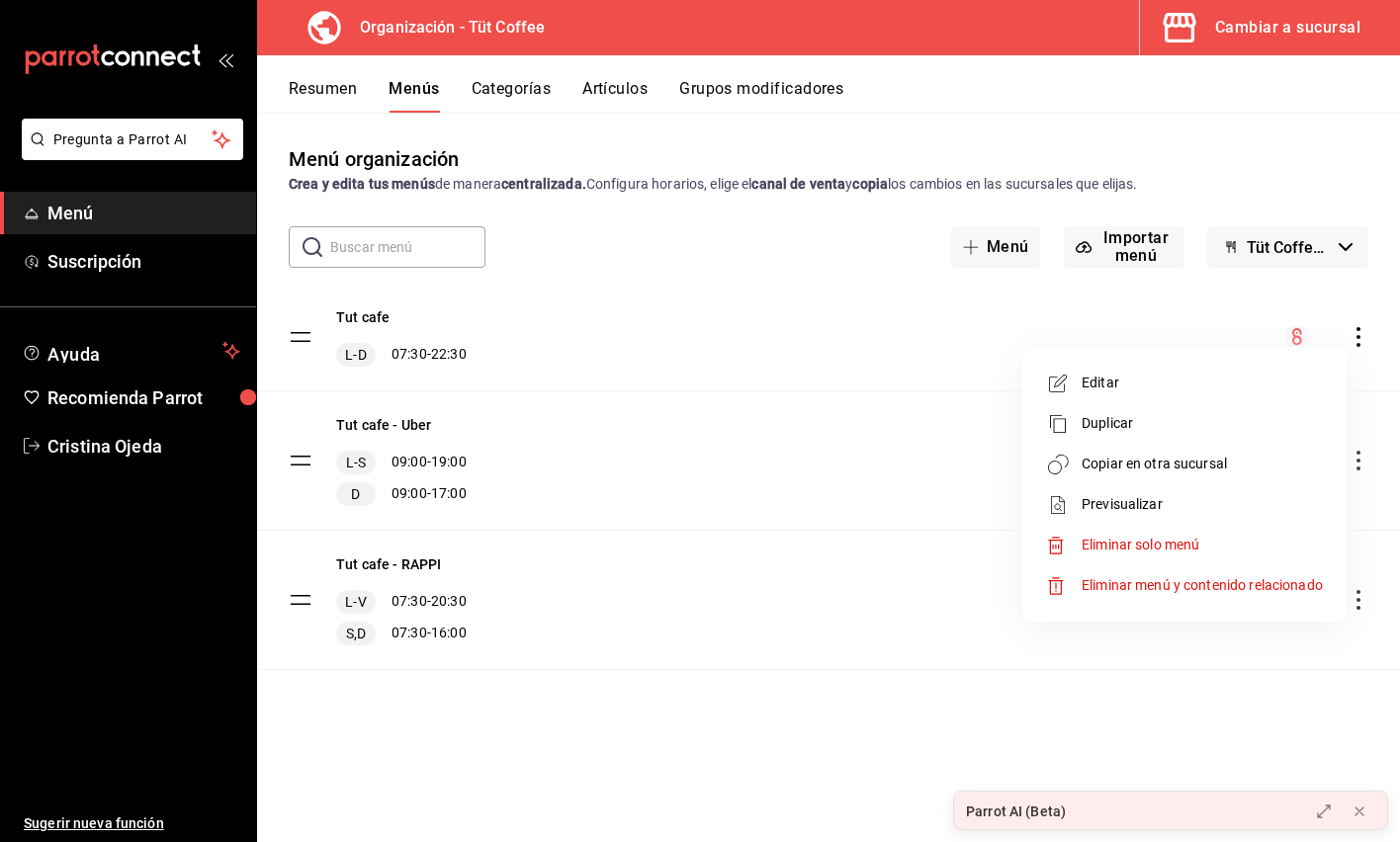 click on "Copiar en otra sucursal" at bounding box center (1202, 463) 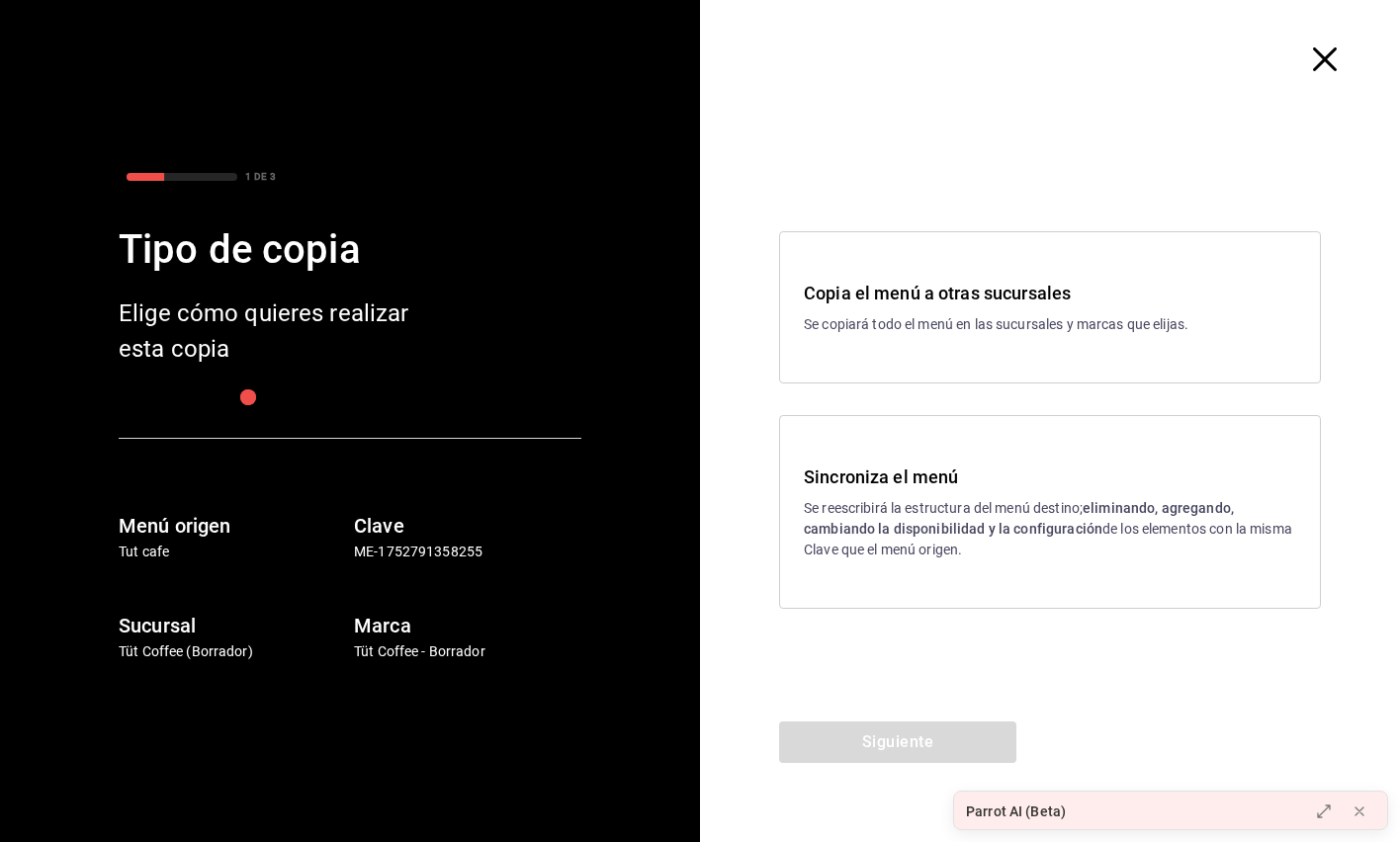 click on "eliminando, agregando, cambiando la disponibilidad y la configuración" at bounding box center [1018, 518] 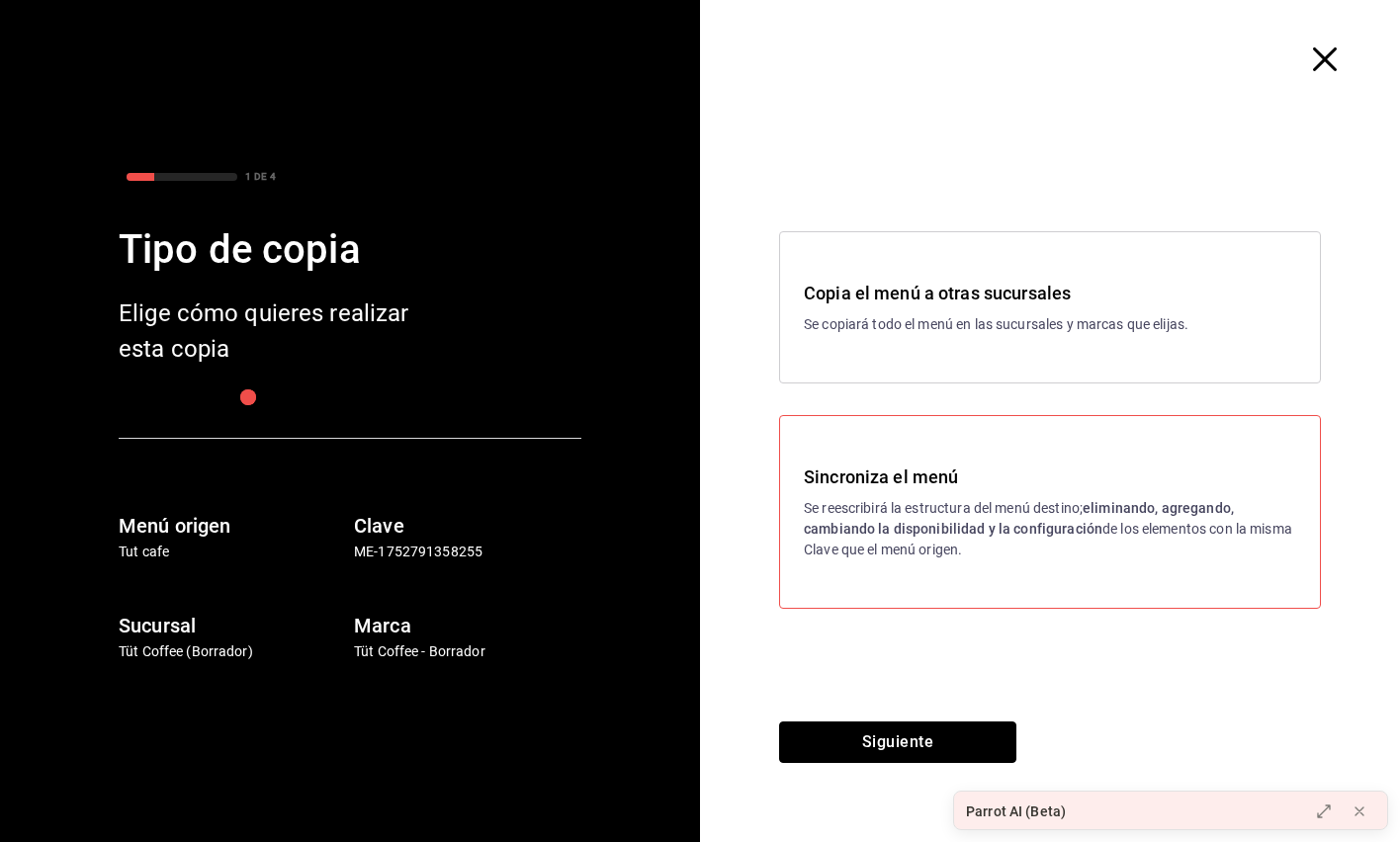 drag, startPoint x: 889, startPoint y: 761, endPoint x: 889, endPoint y: 739, distance: 22 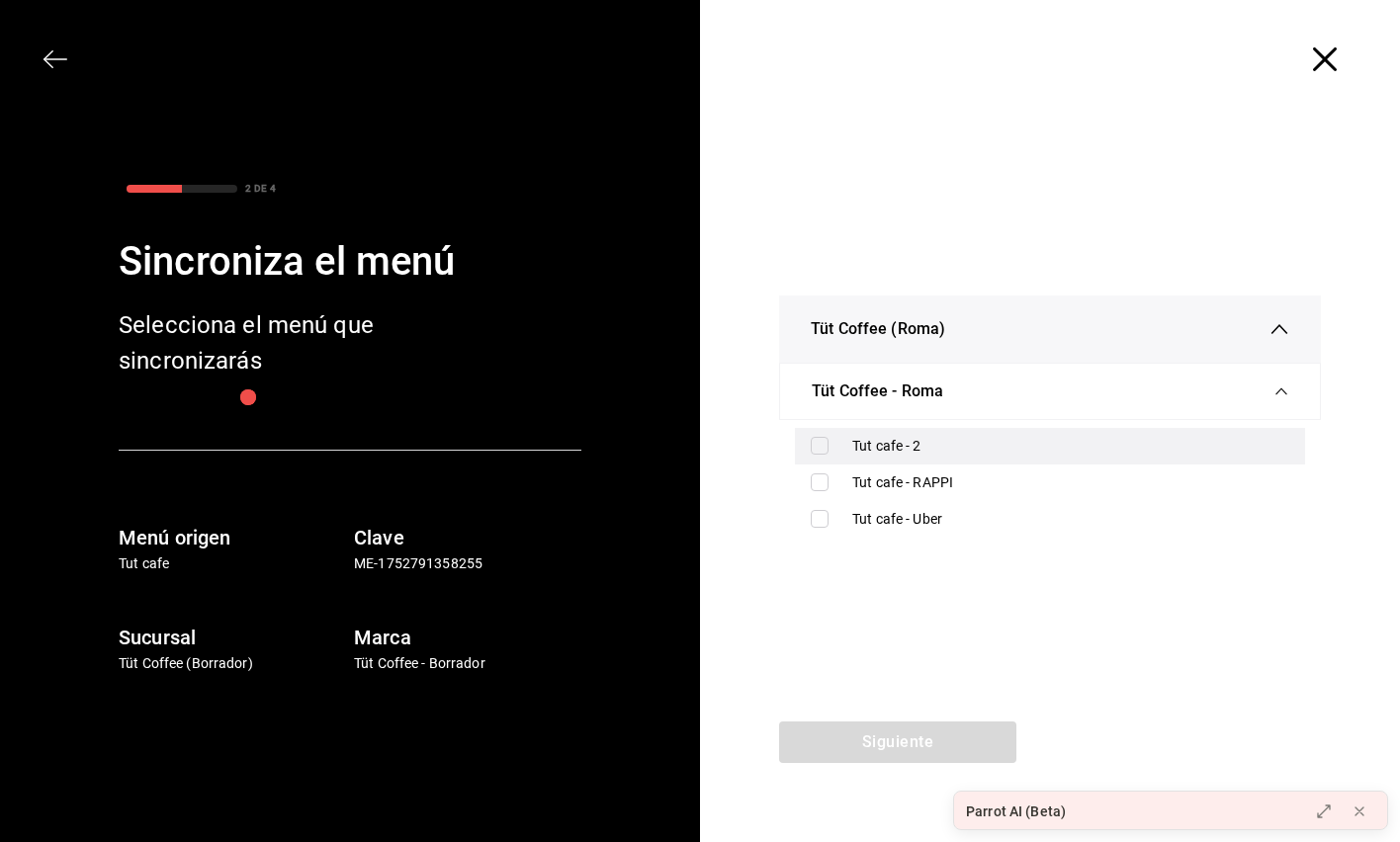 click on "Tut cafe - 2" at bounding box center [1050, 446] 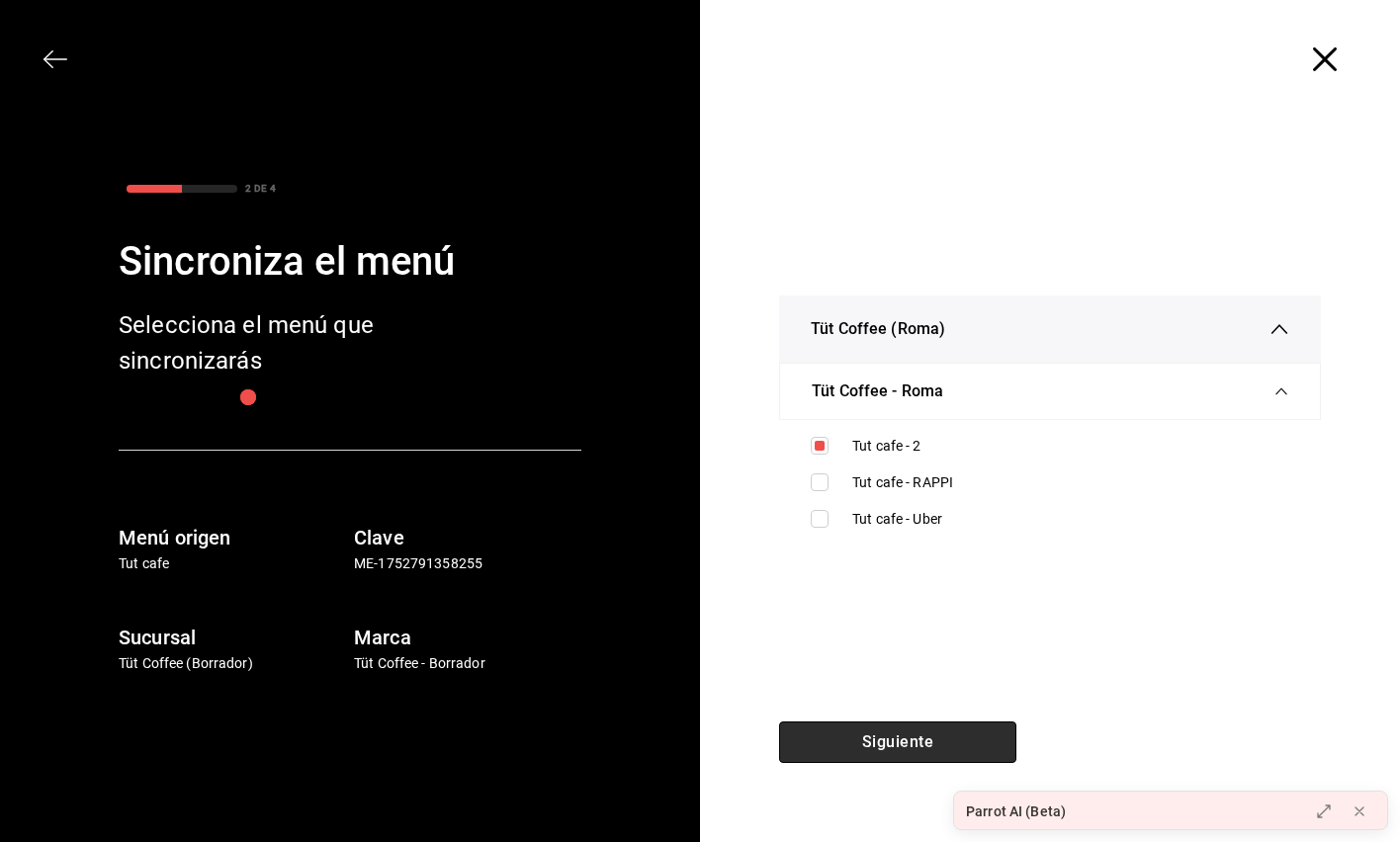 click on "Siguiente" at bounding box center [898, 742] 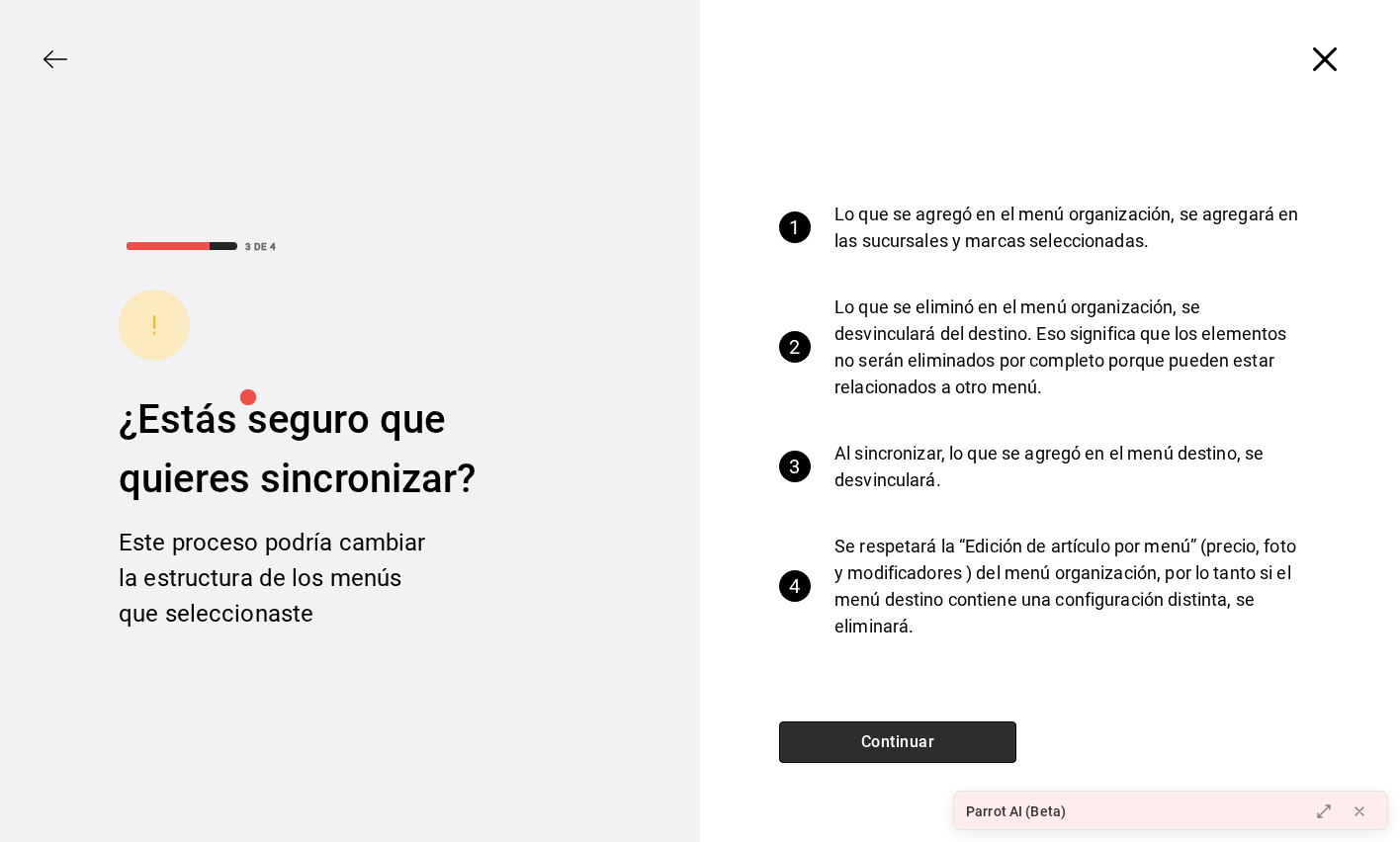 click on "Continuar" at bounding box center [898, 742] 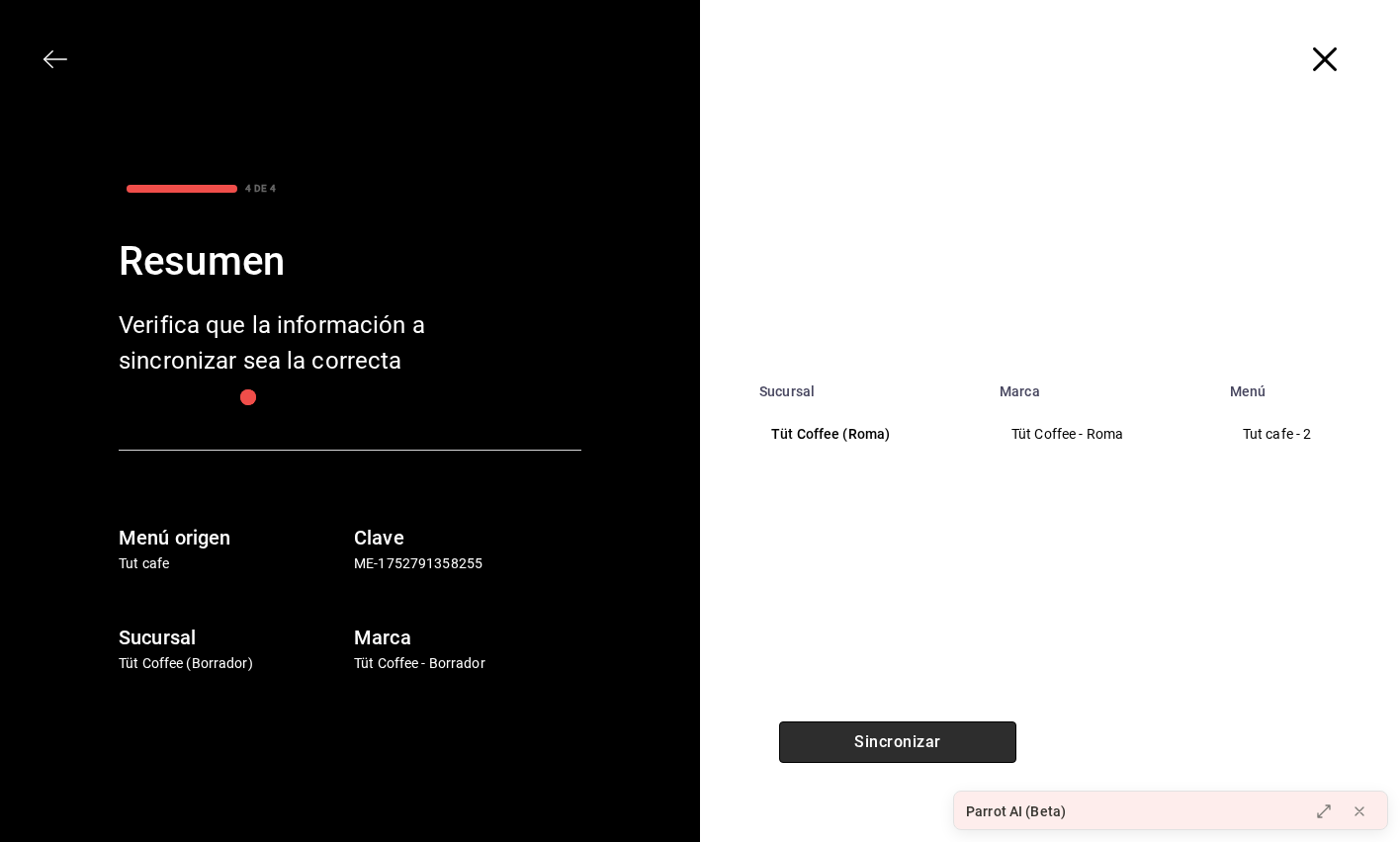 click on "Sincronizar" at bounding box center (898, 742) 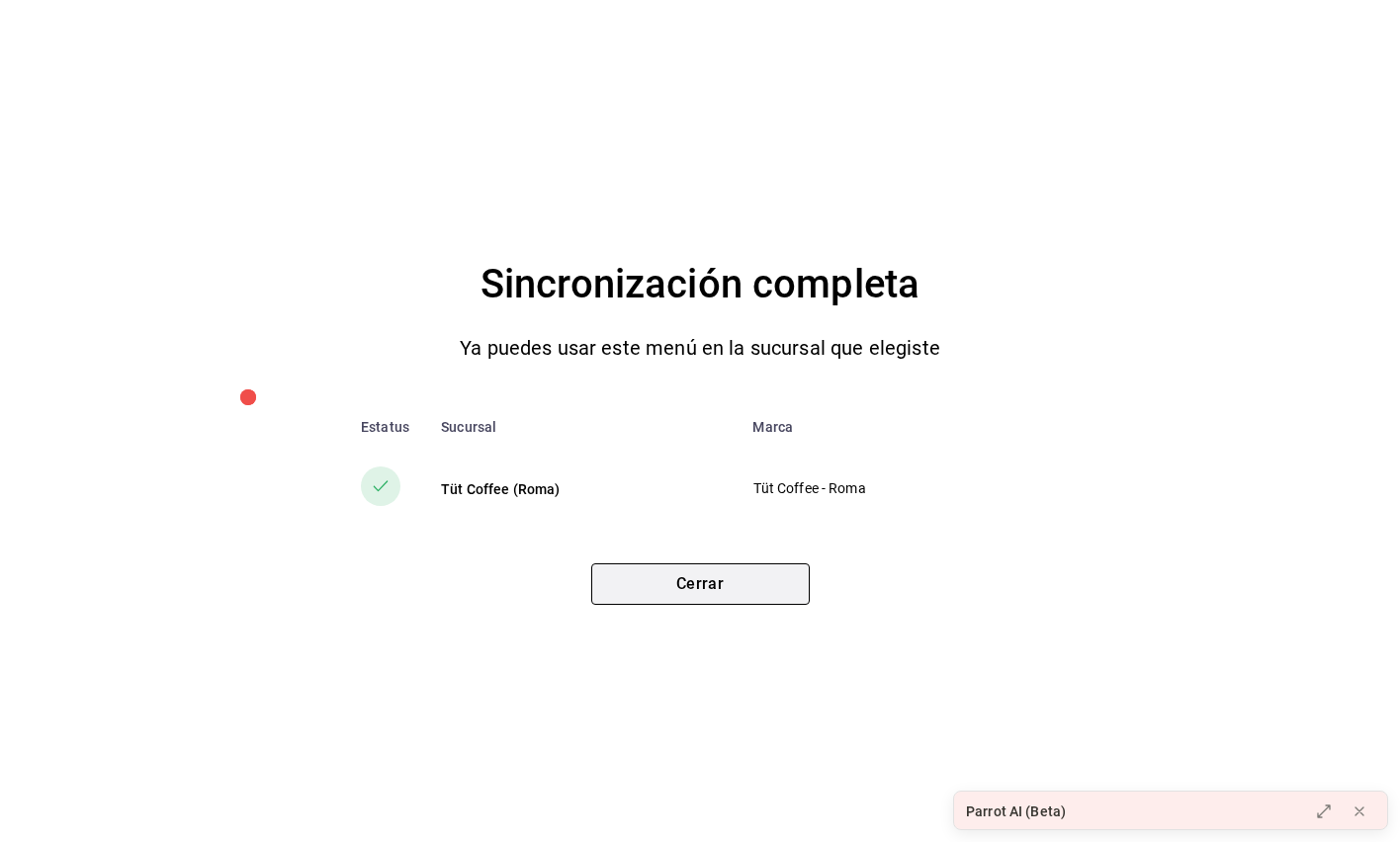 click on "Cerrar" at bounding box center (700, 584) 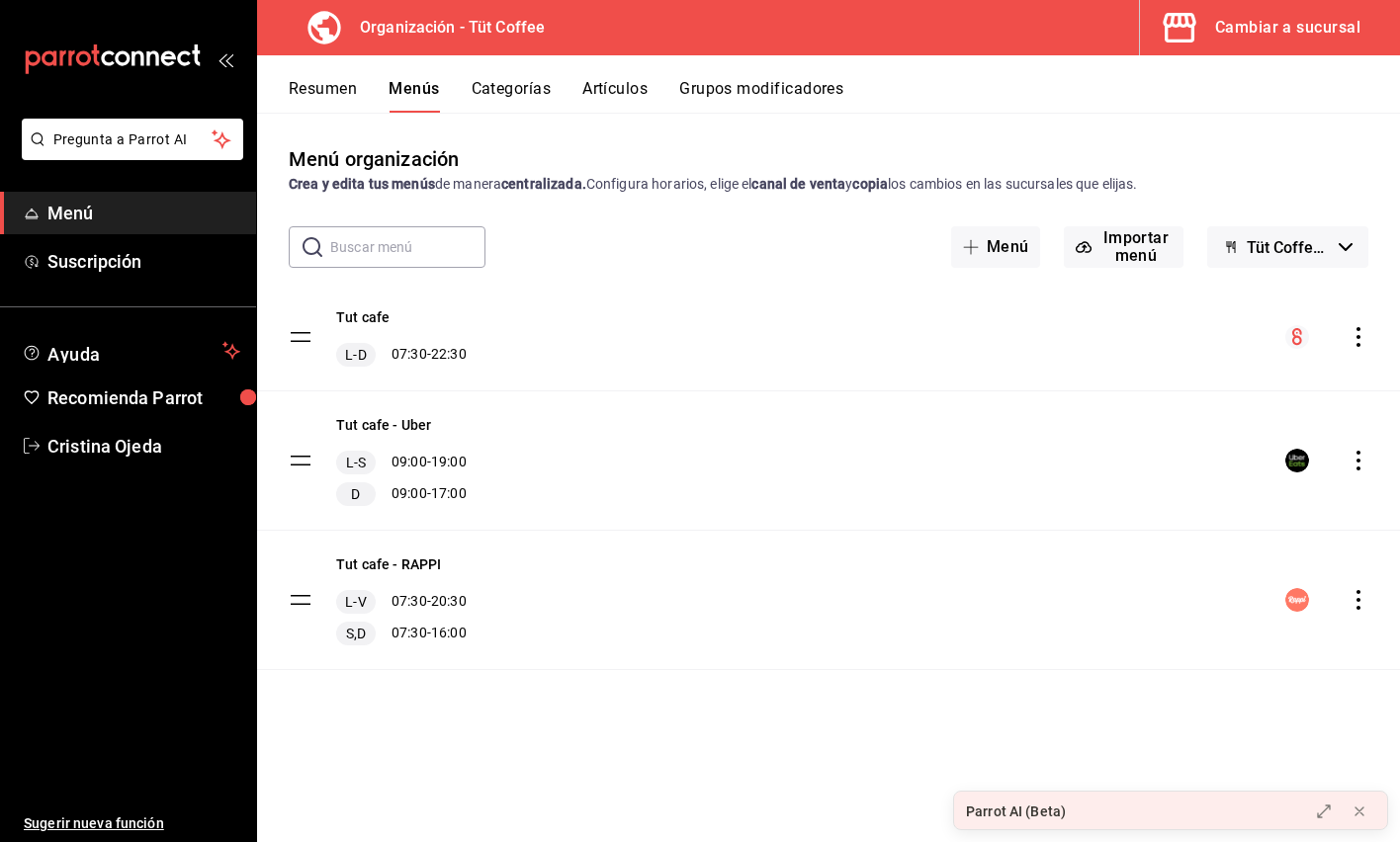 click on "Cambiar a sucursal" at bounding box center (1287, 28) 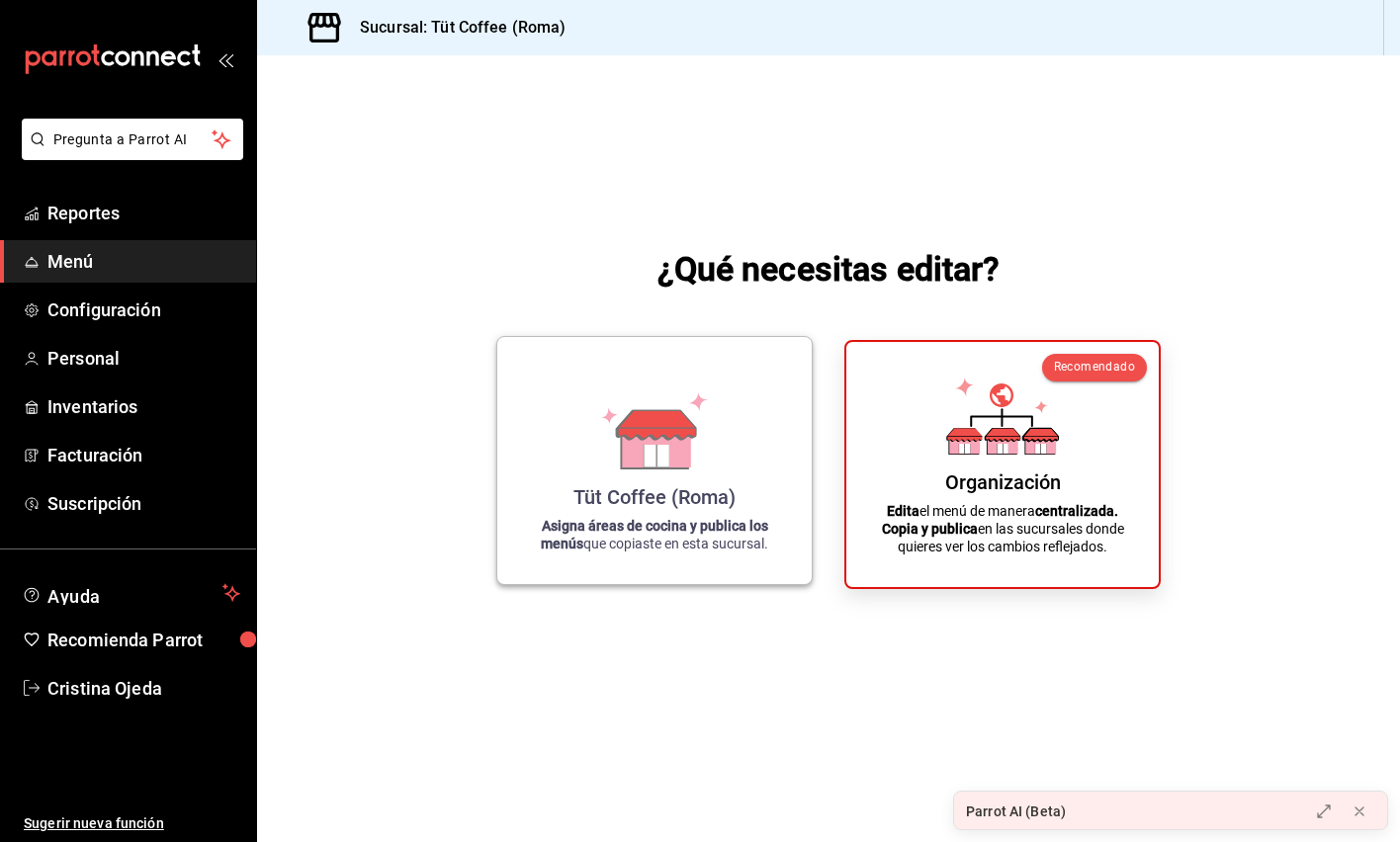 click on "Tüt Coffee (Roma) Asigna áreas de cocina y publica los menús  que copiaste en esta sucursal." at bounding box center (655, 461) 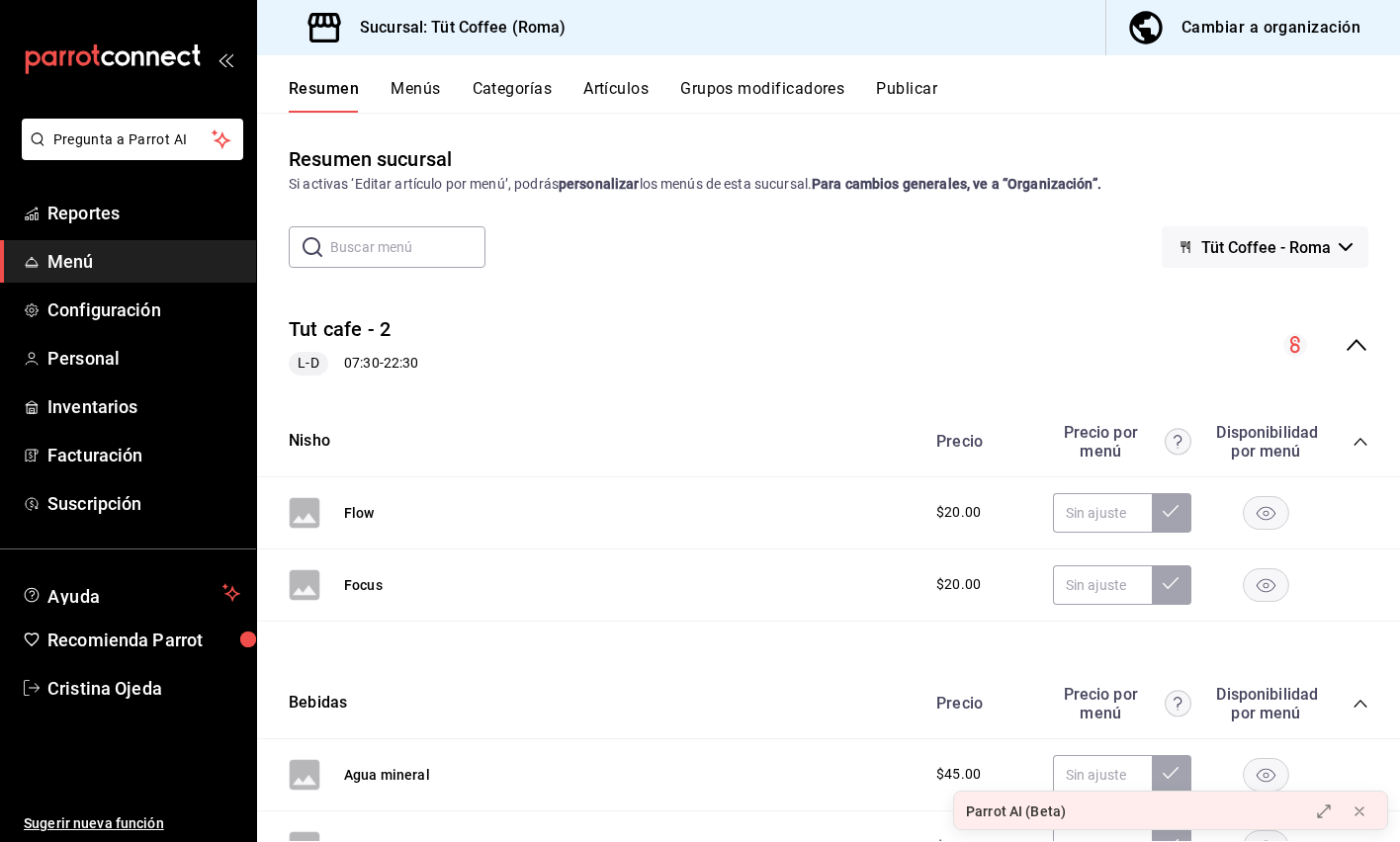 click on "Publicar" at bounding box center (907, 96) 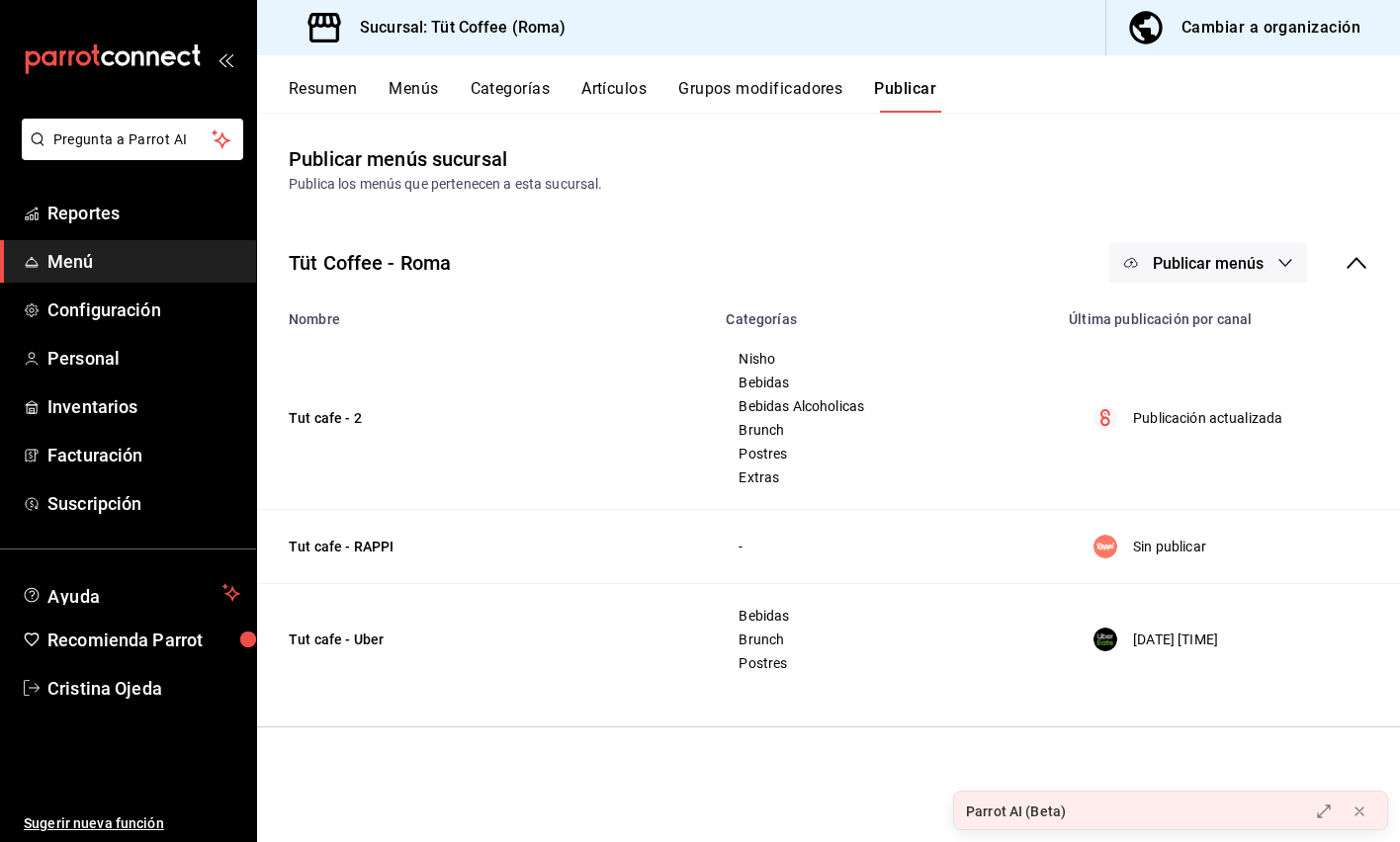 click on "Publicar menús" at bounding box center (1208, 263) 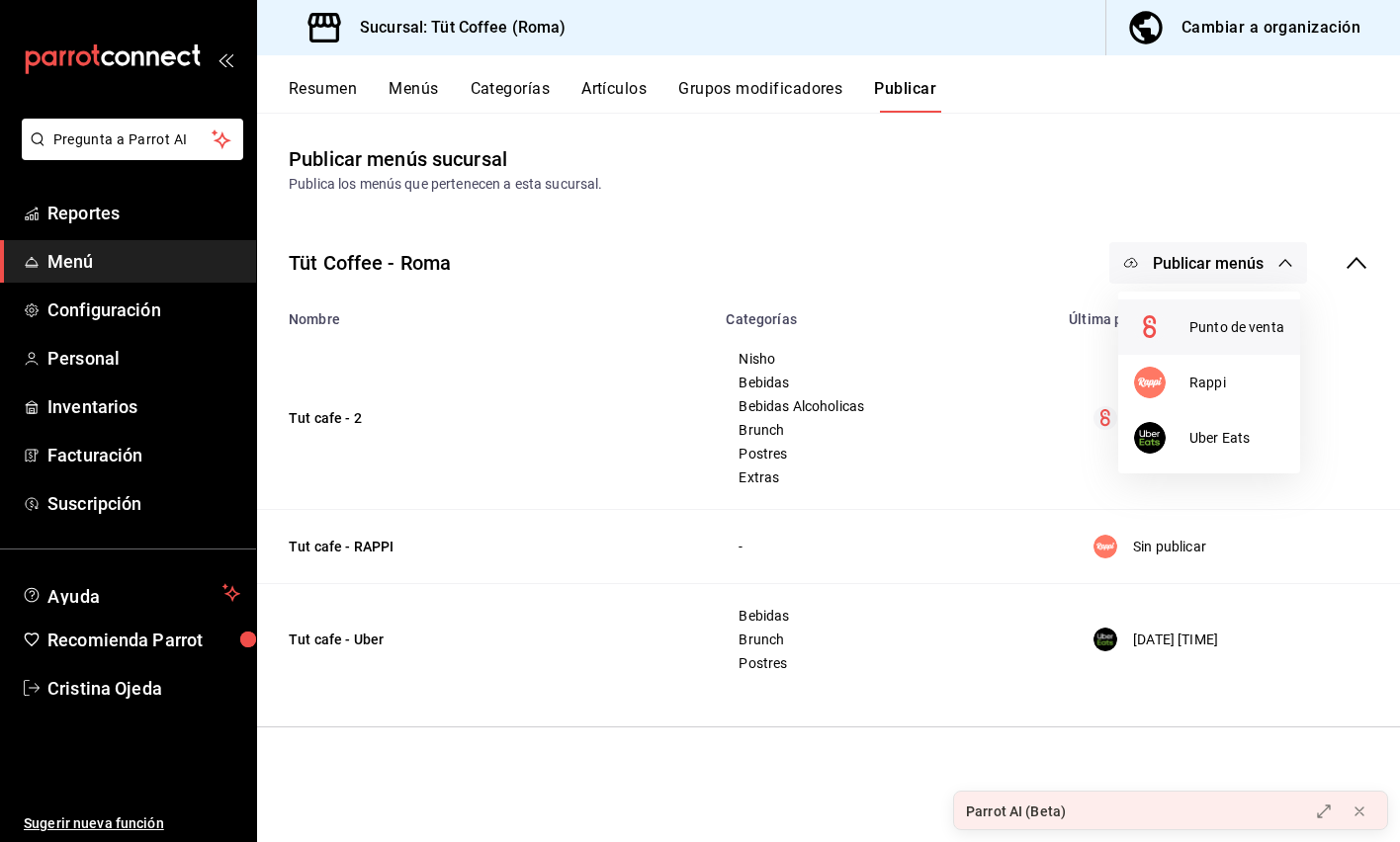 click on "Punto de venta" at bounding box center (1237, 327) 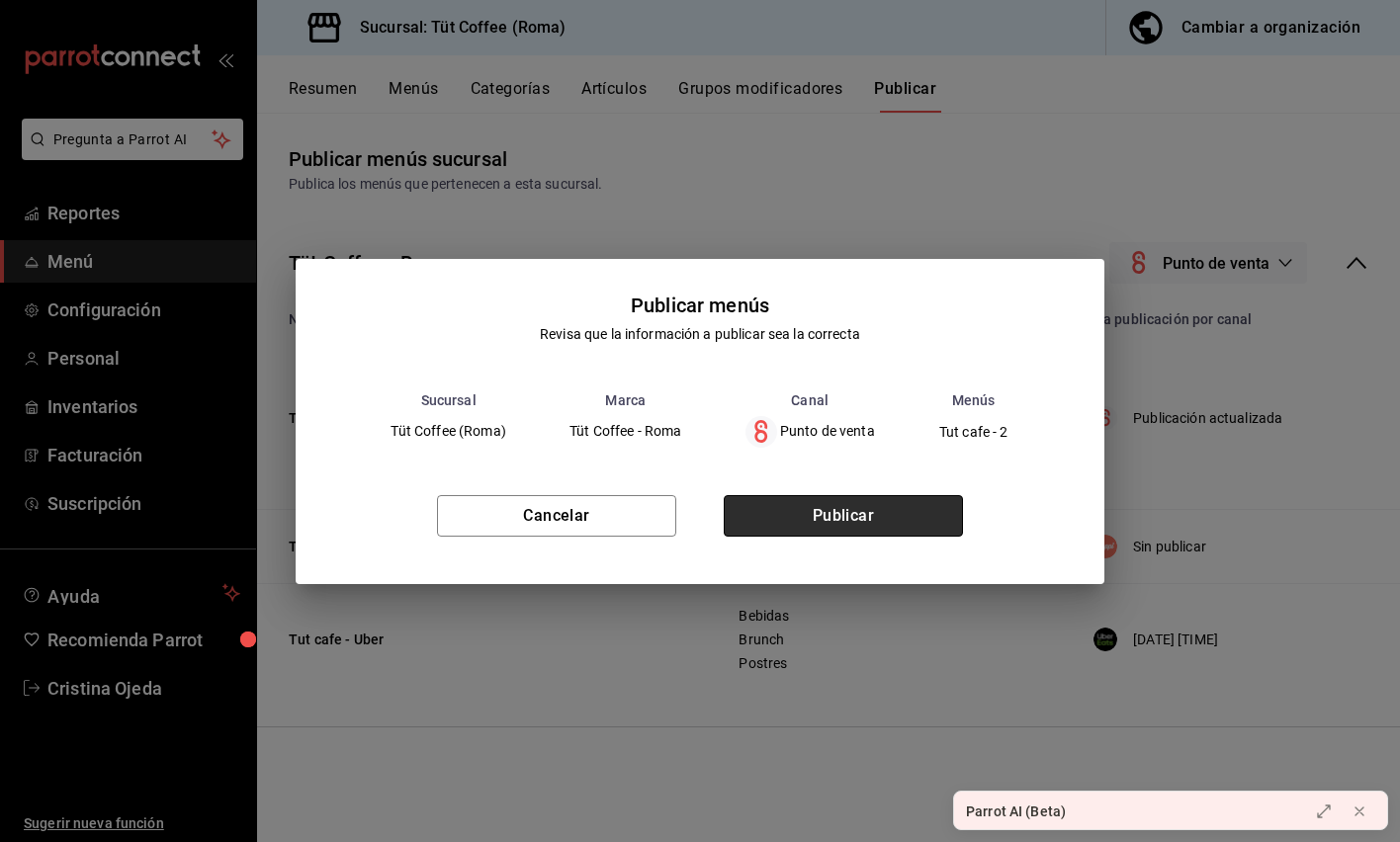 click on "Publicar" at bounding box center (843, 516) 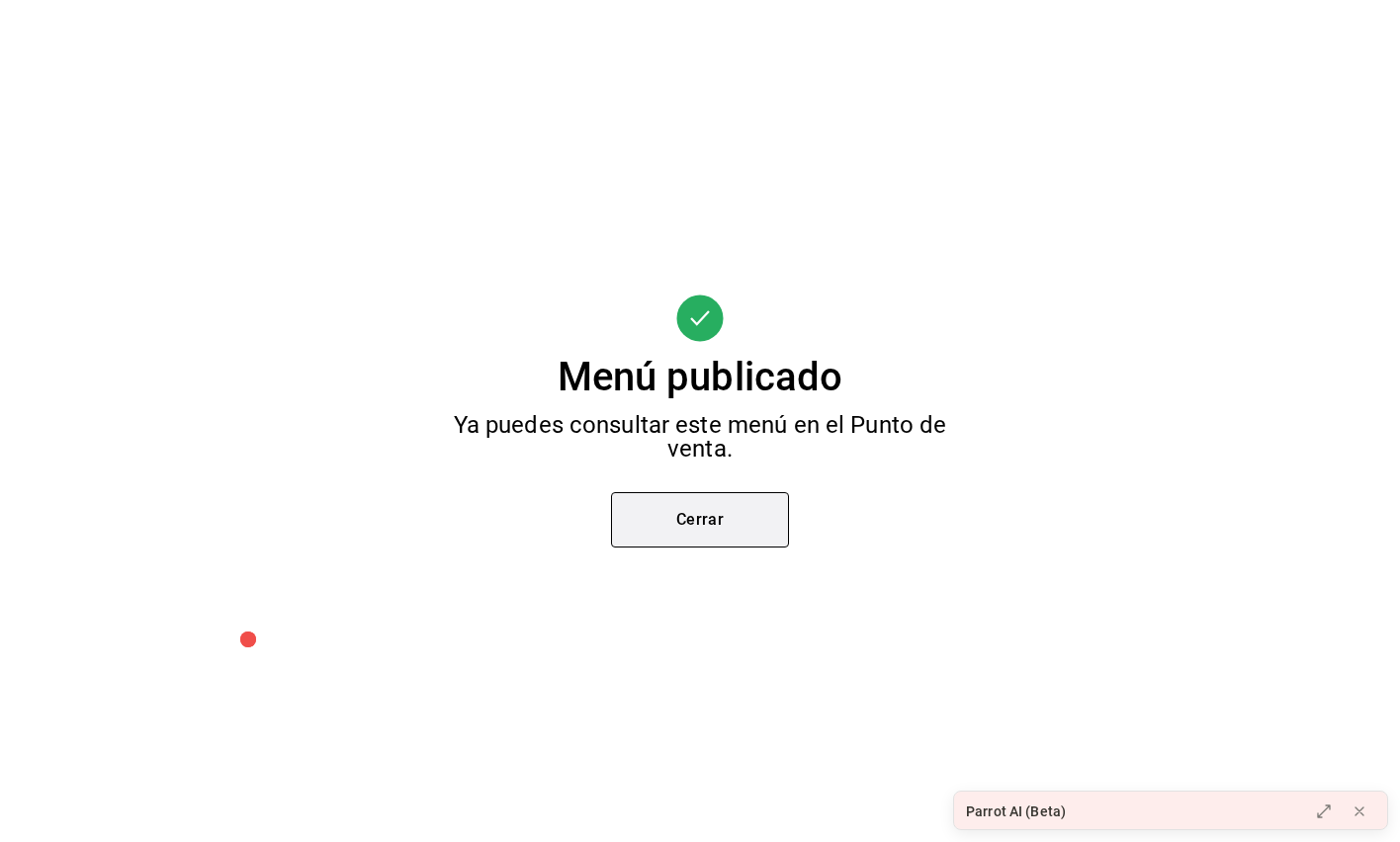 click on "Cerrar" at bounding box center [700, 520] 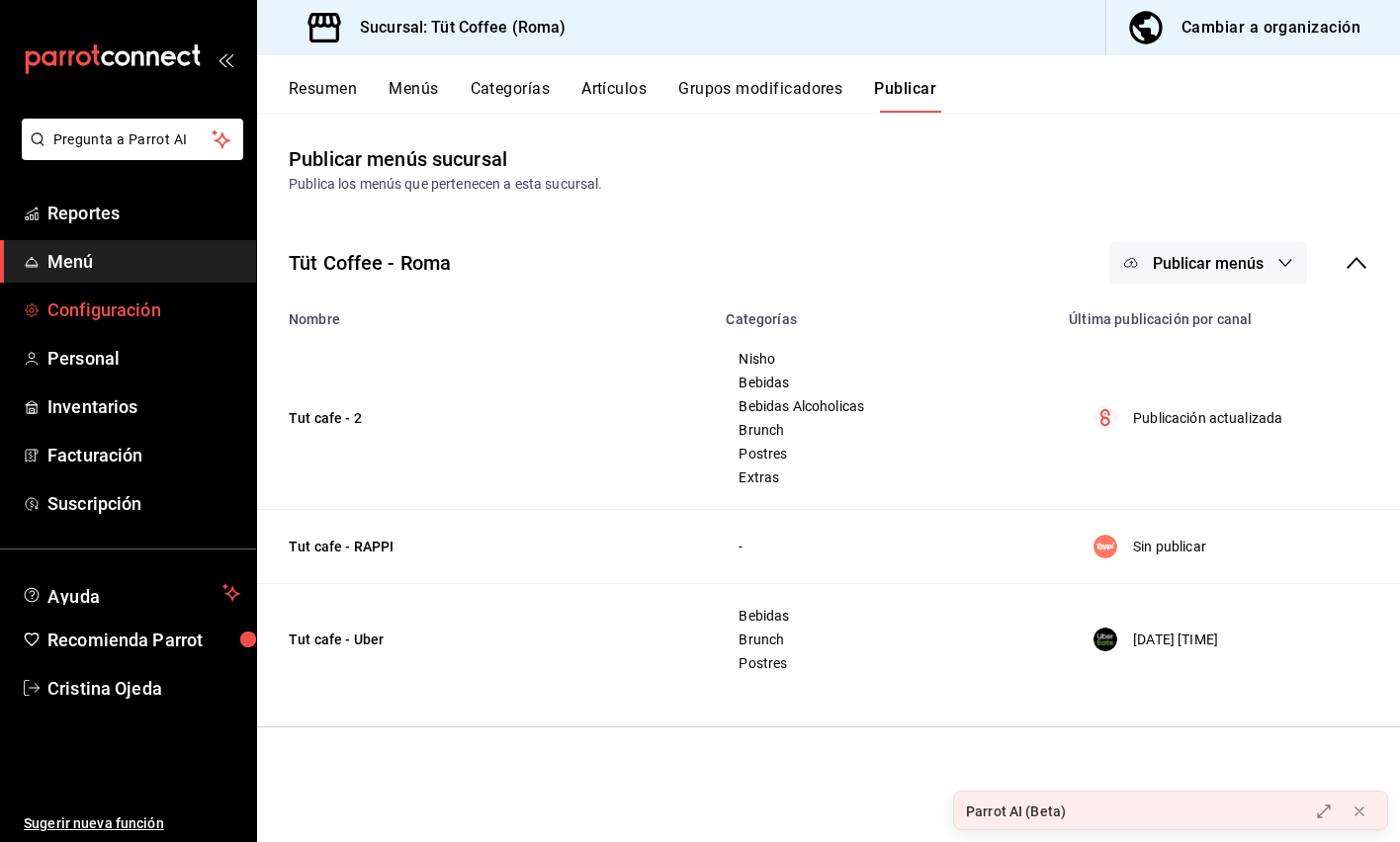 click on "Configuración" at bounding box center (143, 309) 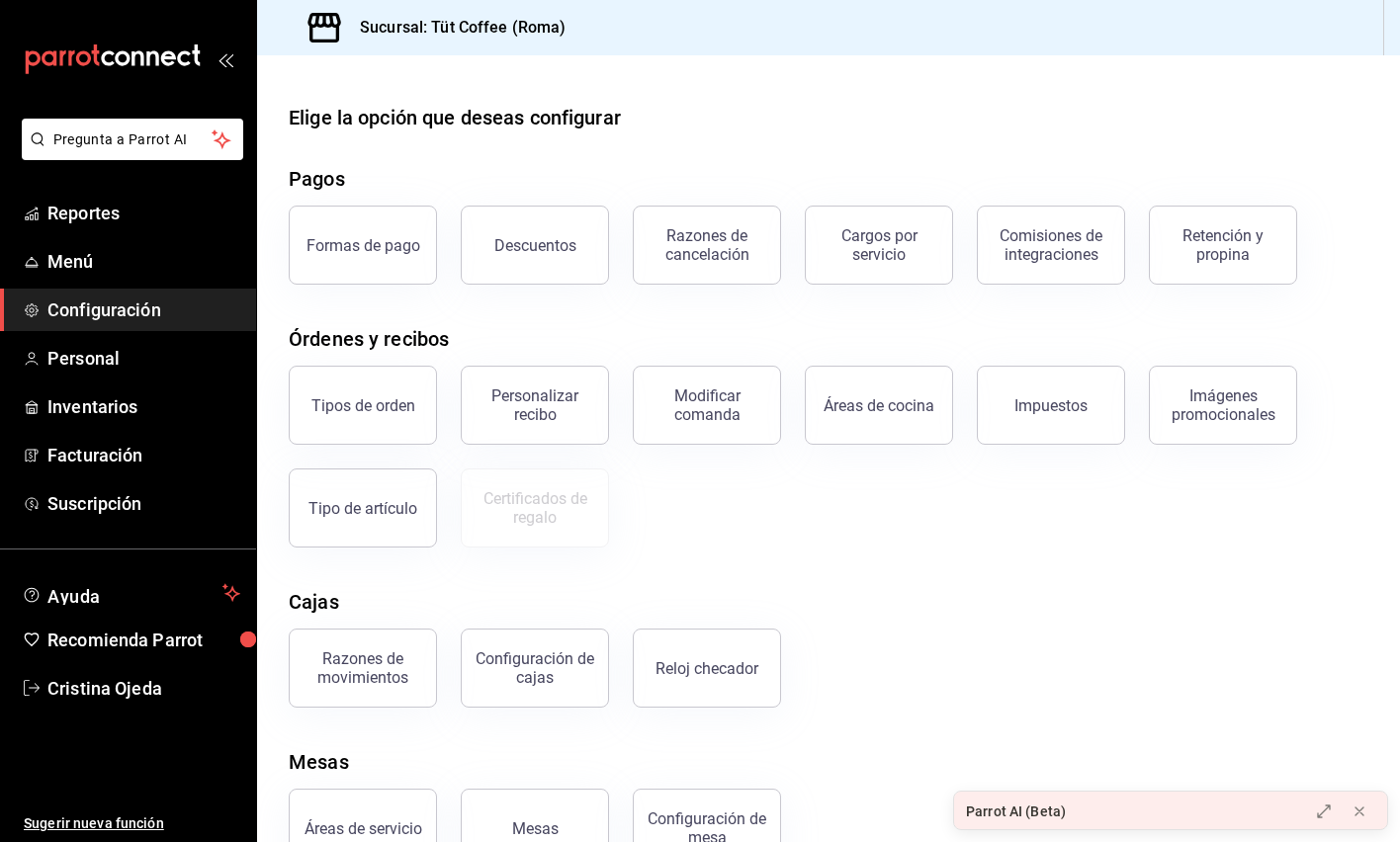 scroll, scrollTop: 57, scrollLeft: 0, axis: vertical 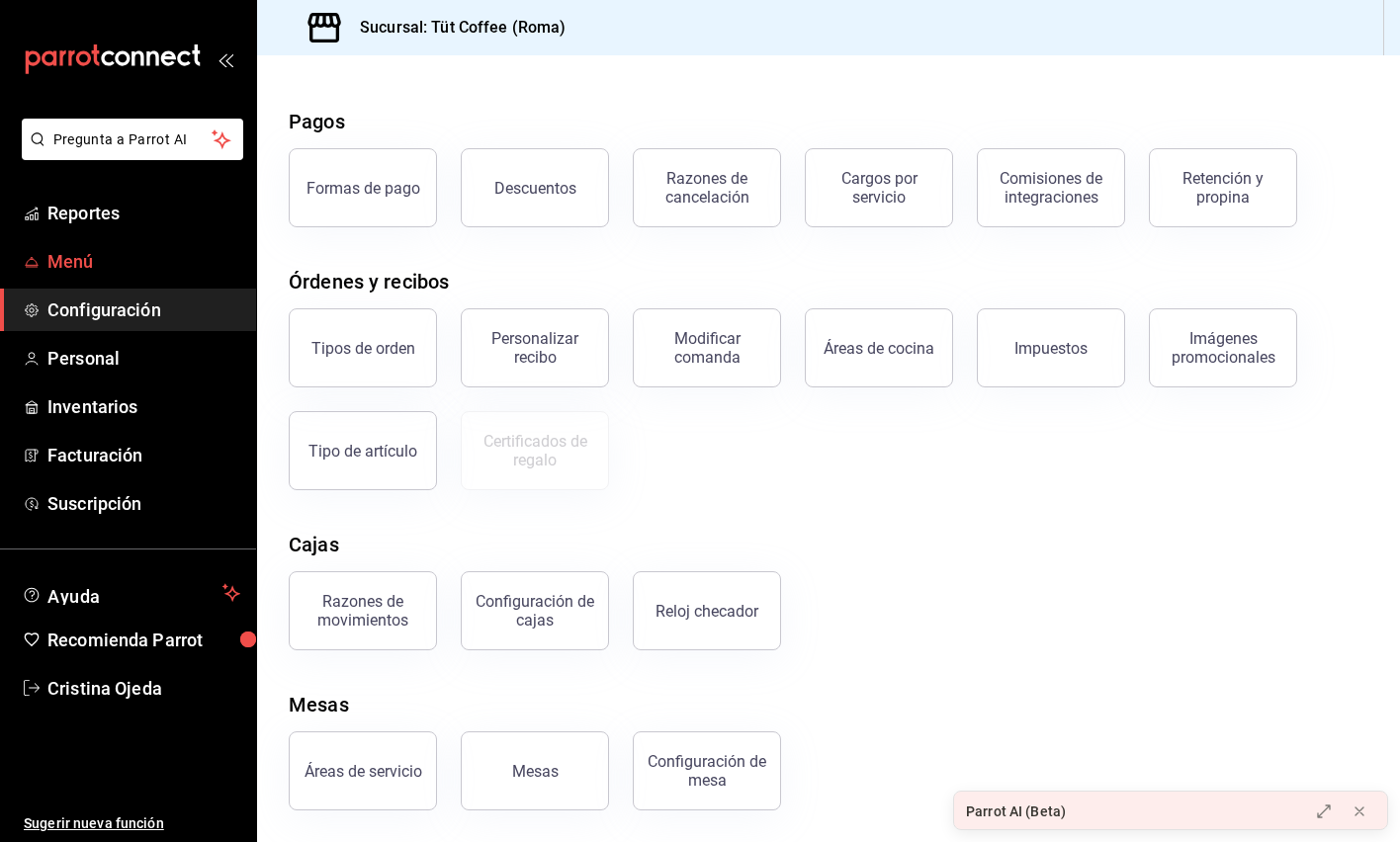 click on "Menú" at bounding box center [143, 261] 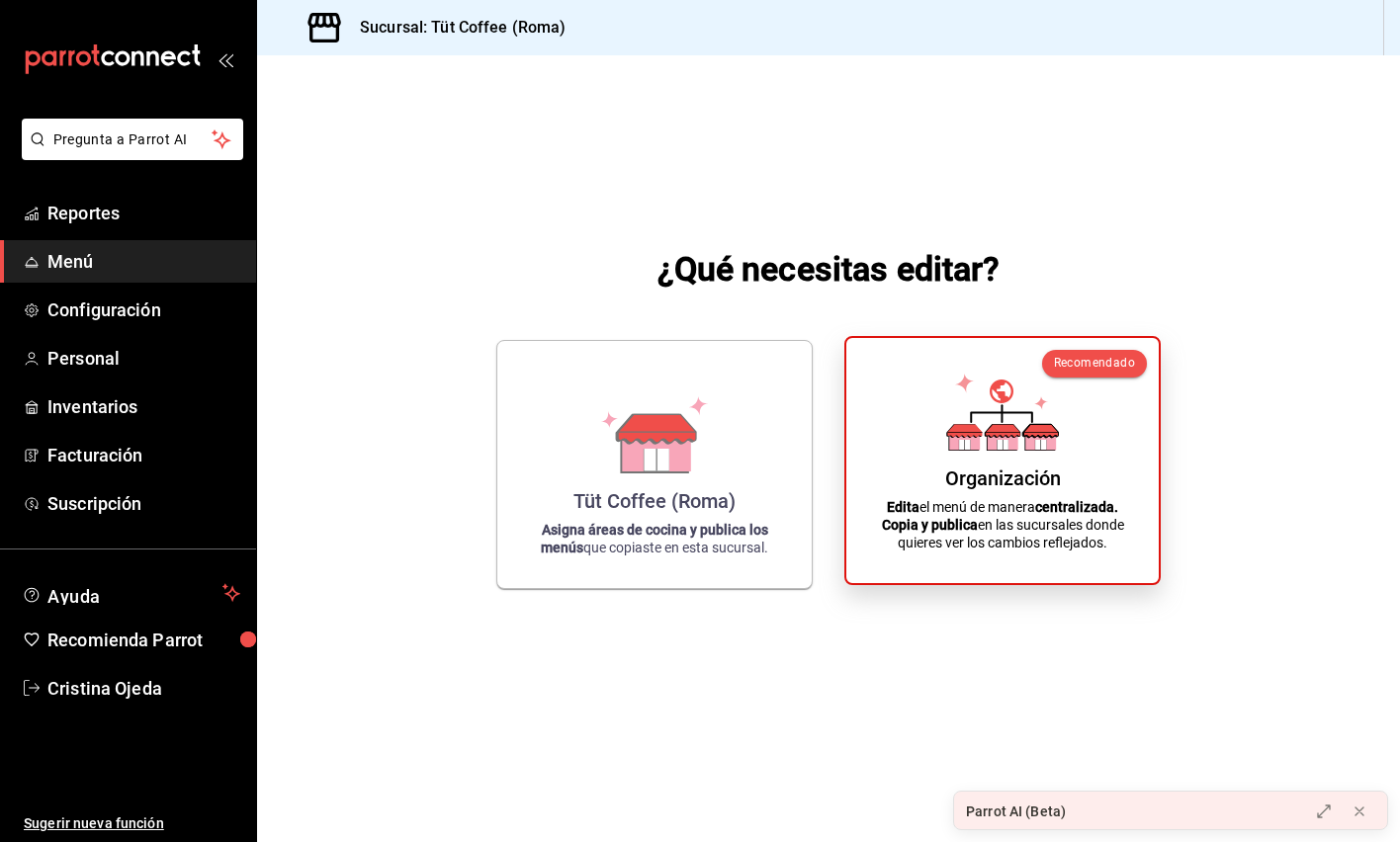 click 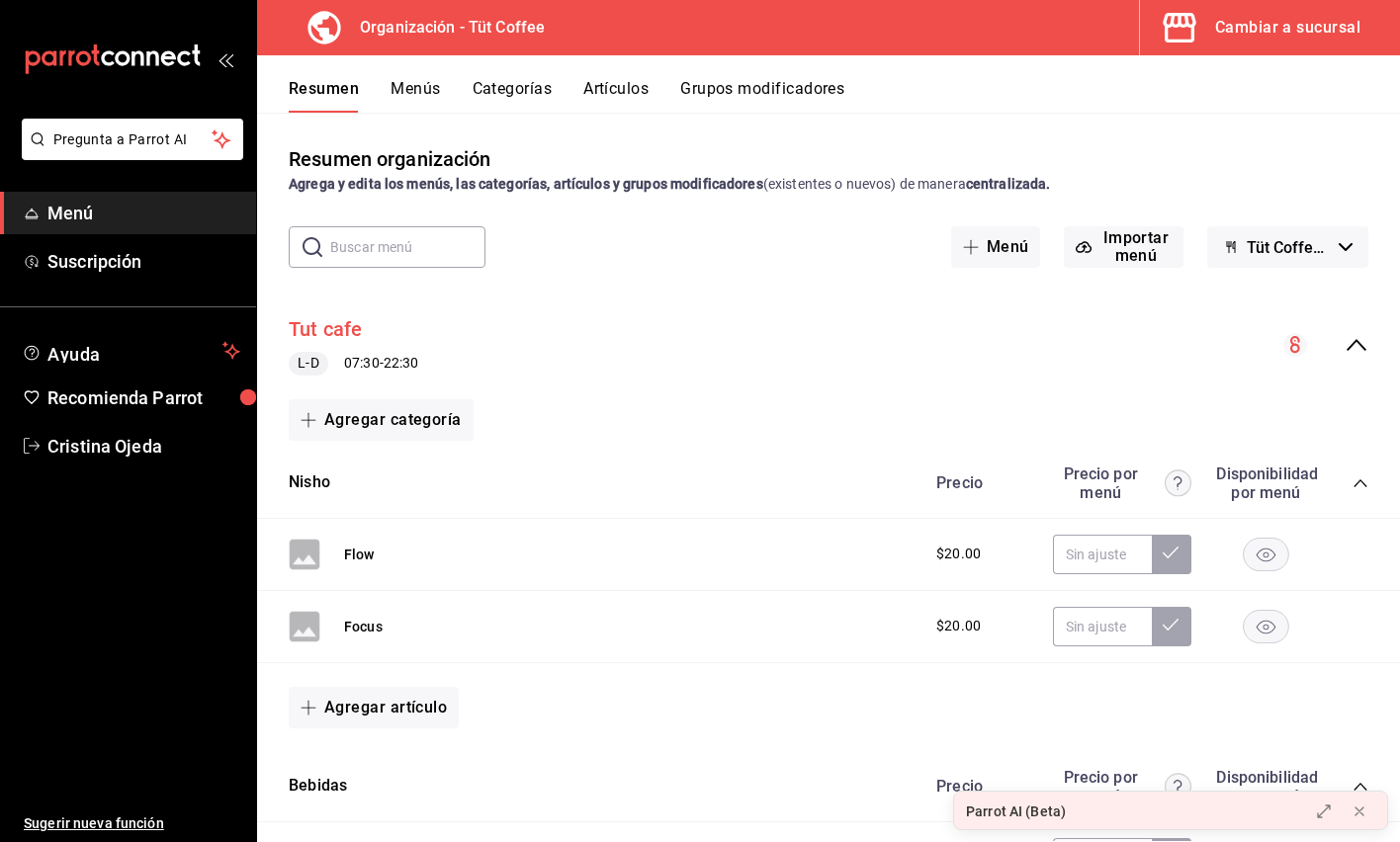 click on "Tut cafe" at bounding box center (325, 329) 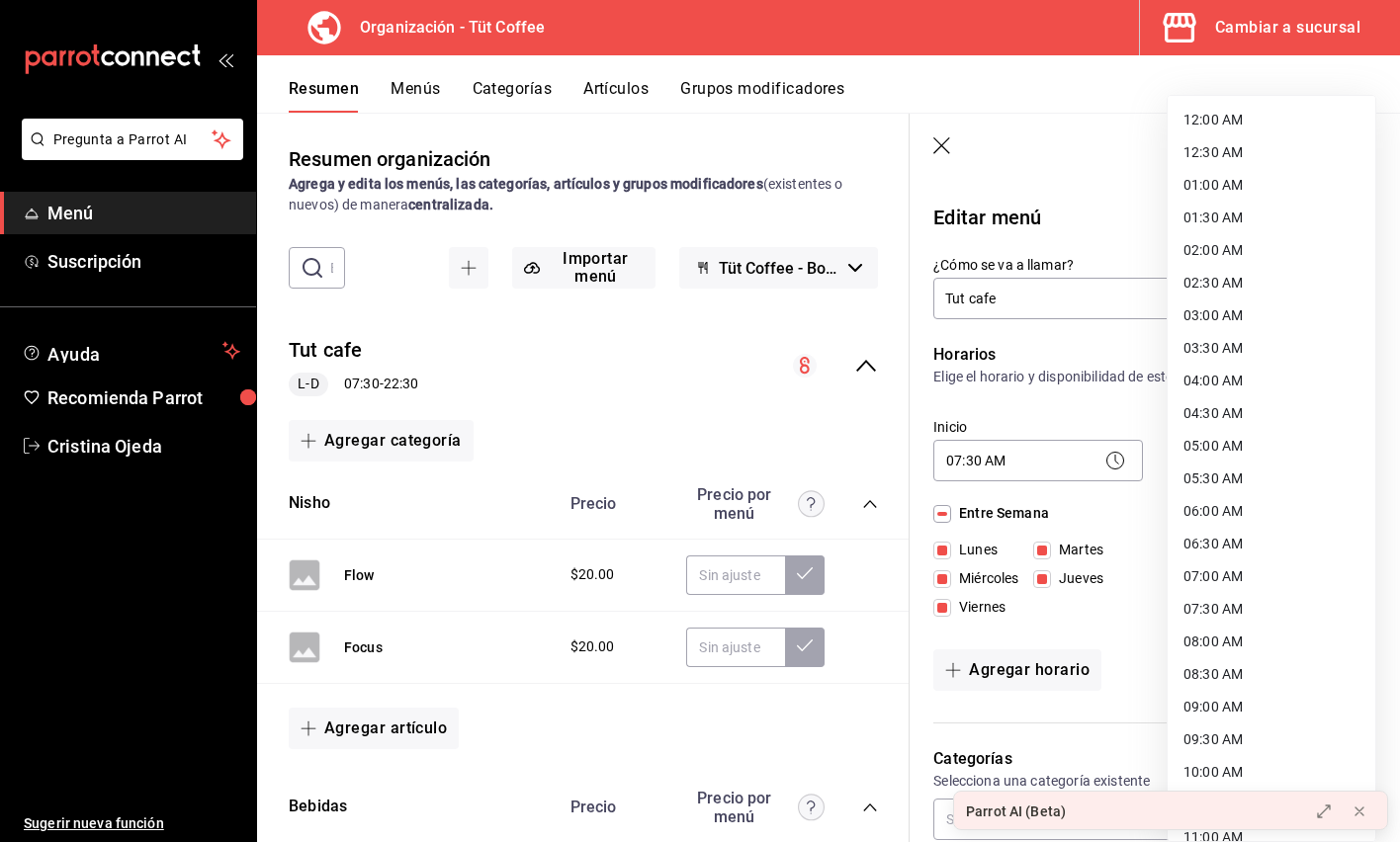 click on "Pregunta a Parrot AI Menú   Suscripción   Ayuda Recomienda Parrot   [FIRST] [LAST]   Sugerir nueva función   Organización - Tüt Coffee Cambiar a sucursal Resumen Menús Categorías Artículos Grupos modificadores Resumen organización Agrega y edita los menús, las categorías, artículos y grupos modificadores  (existentes o nuevos) de manera  centralizada. ​ ​ Importar menú Tüt Coffee - Borrador Tut cafe L-D 07:30  -  22:30 Agregar categoría Nisho Precio Precio por menú   Flow $20.00 Focus $20.00 Agregar artículo Bebidas Precio Precio por menú   Agua mineral $45.00 Agua natural $35.00 Americano Temperatura $55.00 Capuchino Leches ,  Temperatura $60.00 Chai Latte Leches ,  Temperatura $70.00 Chocolate Caliente Leches ,  Temperatura $65.00 Coca Cola $45.00 Coca Cola Zero $45.00 Dirty Chai Latte Leches ,  Temperatura $75.00 Espresso $50.00 Espresso Doble $55.00 Espresso Tonic $60.00 Frappe Café Leches $75.00 Frappe Chai Leches $75.00 Frappe Vainilla Leches $75.00 Frappe Matcha Leches $75.00 ," at bounding box center (700, 421) 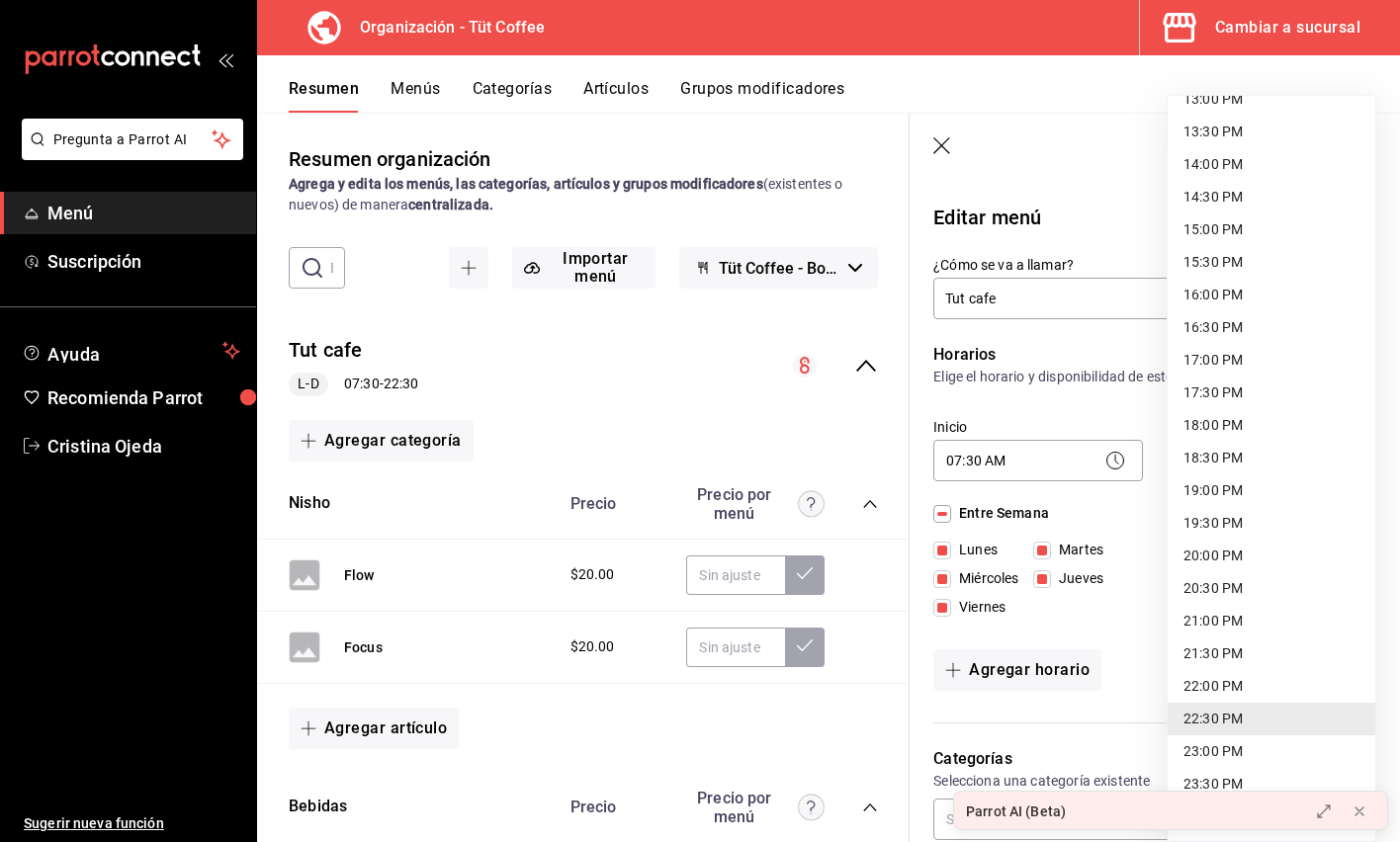 click on "23:00 PM" at bounding box center [1271, 751] 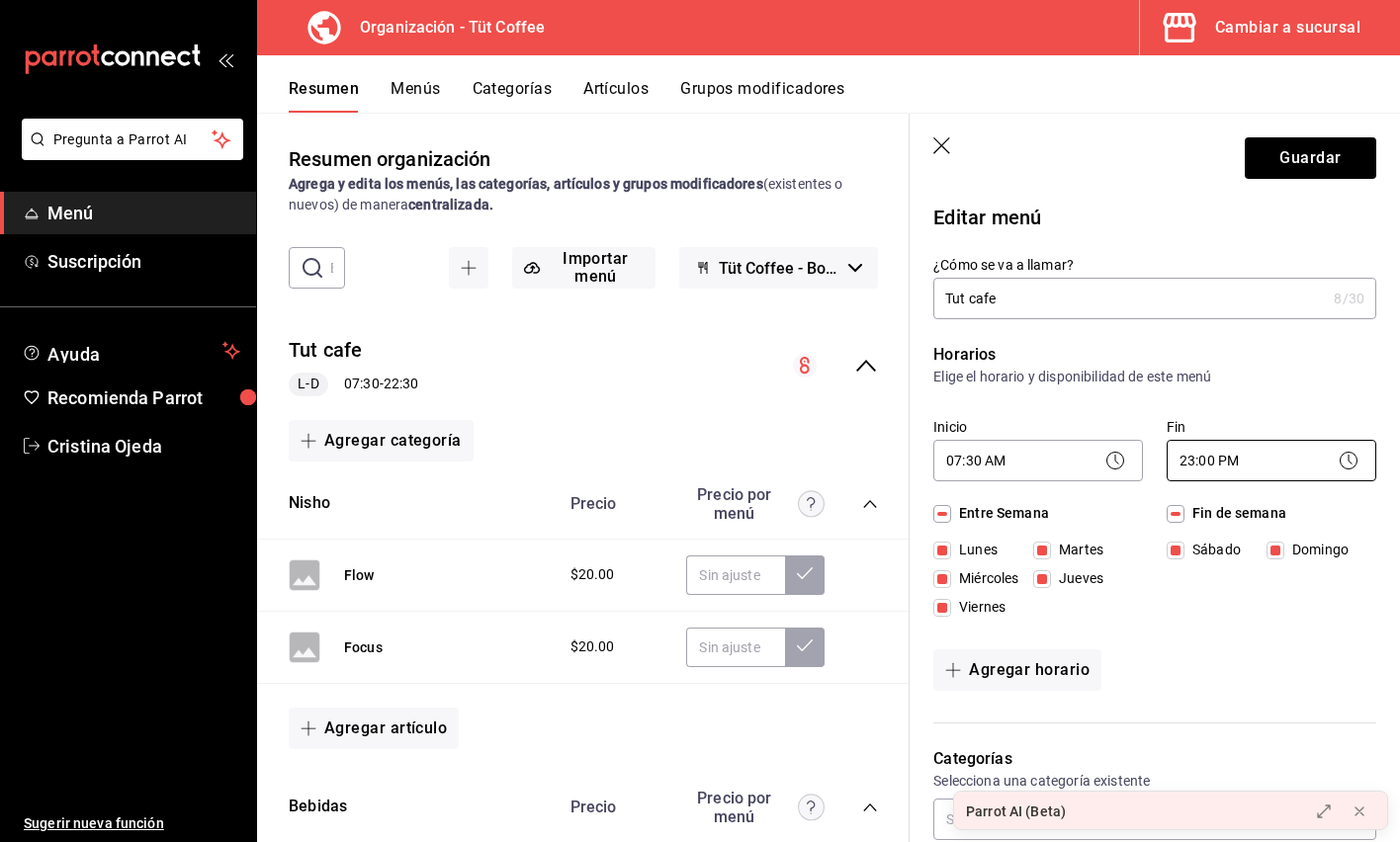 click on "Pregunta a Parrot AI Menú   Suscripción   Ayuda Recomienda Parrot   [FIRST] [LAST]   Sugerir nueva función   Organización - Tüt Coffee Cambiar a sucursal Resumen Menús Categorías Artículos Grupos modificadores Resumen organización Agrega y edita los menús, las categorías, artículos y grupos modificadores  (existentes o nuevos) de manera  centralizada. ​ ​ Importar menú Tüt Coffee - Borrador Tut cafe L-D 07:30  -  22:30 Agregar categoría Nisho Precio Precio por menú   Flow $20.00 Focus $20.00 Agregar artículo Bebidas Precio Precio por menú   Agua mineral $45.00 Agua natural $35.00 Americano Temperatura $55.00 Capuchino Leches ,  Temperatura $60.00 Chai Latte Leches ,  Temperatura $70.00 Chocolate Caliente Leches ,  Temperatura $65.00 Coca Cola $45.00 Coca Cola Zero $45.00 Dirty Chai Latte Leches ,  Temperatura $75.00 Espresso $50.00 Espresso Doble $55.00 Espresso Tonic $60.00 Frappe Café Leches $75.00 Frappe Chai Leches $75.00 Frappe Vainilla Leches $75.00 Frappe Matcha Leches $75.00 ," at bounding box center (700, 421) 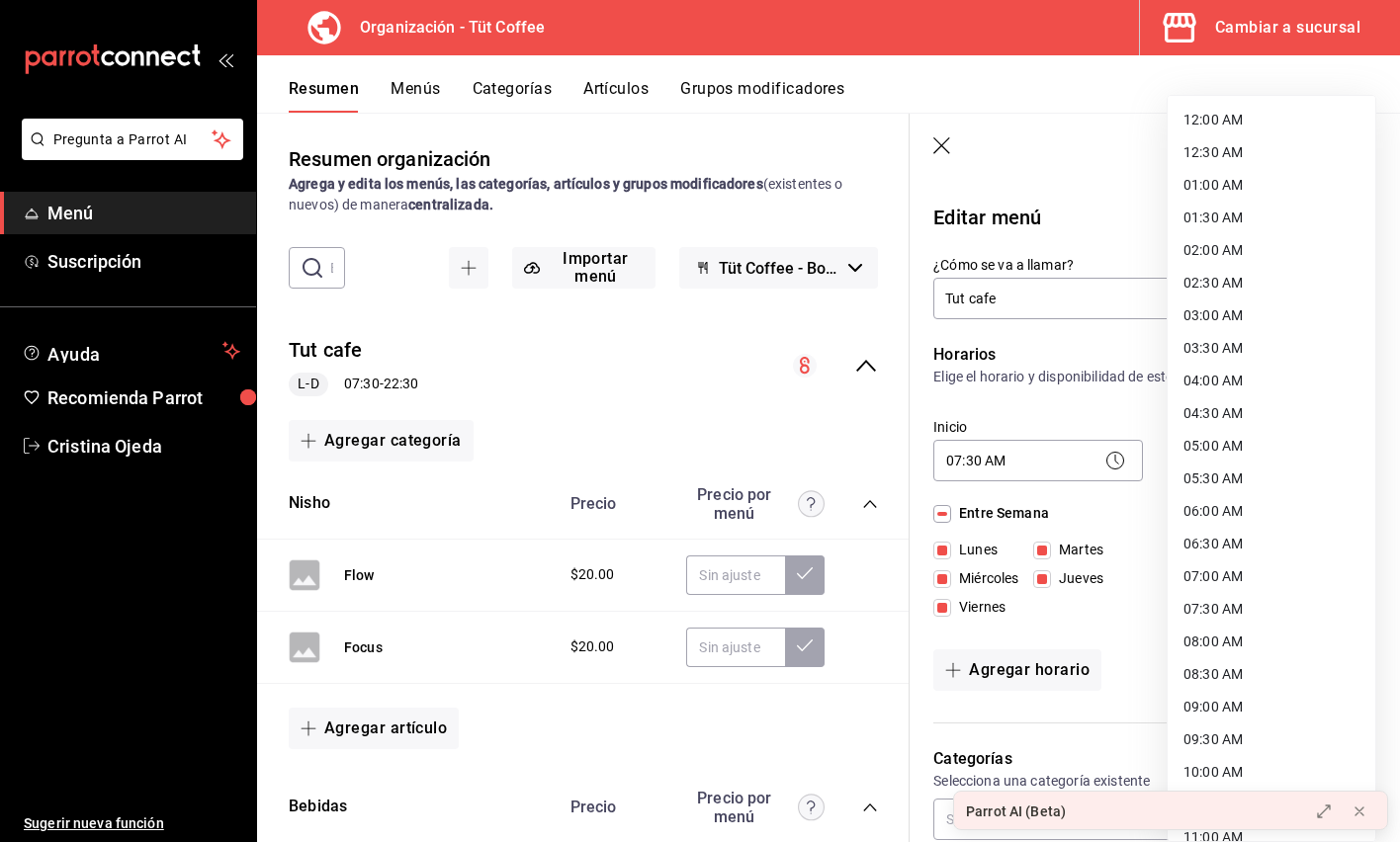 scroll, scrollTop: 869, scrollLeft: 0, axis: vertical 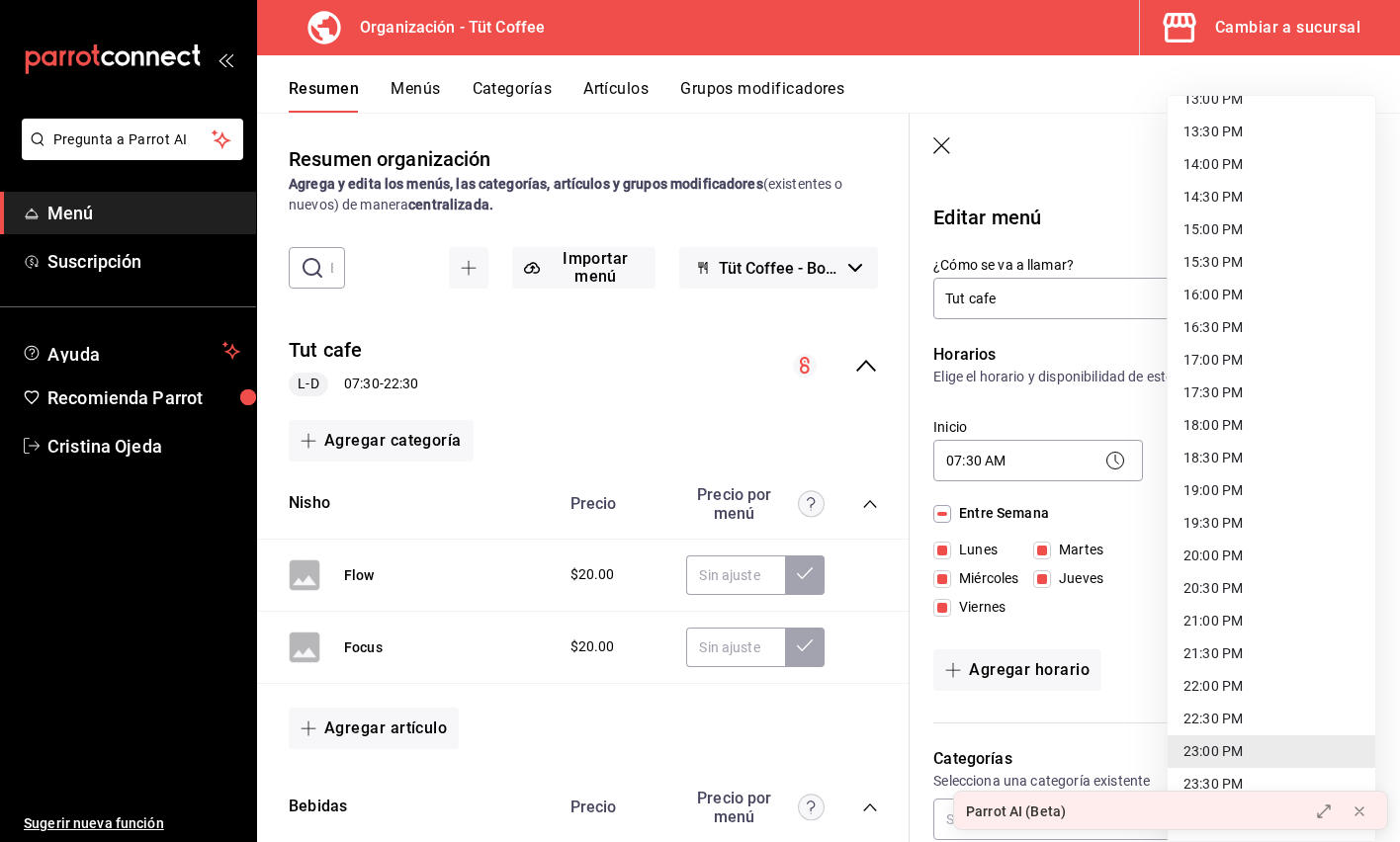 click on "23:30 PM" at bounding box center [1271, 784] 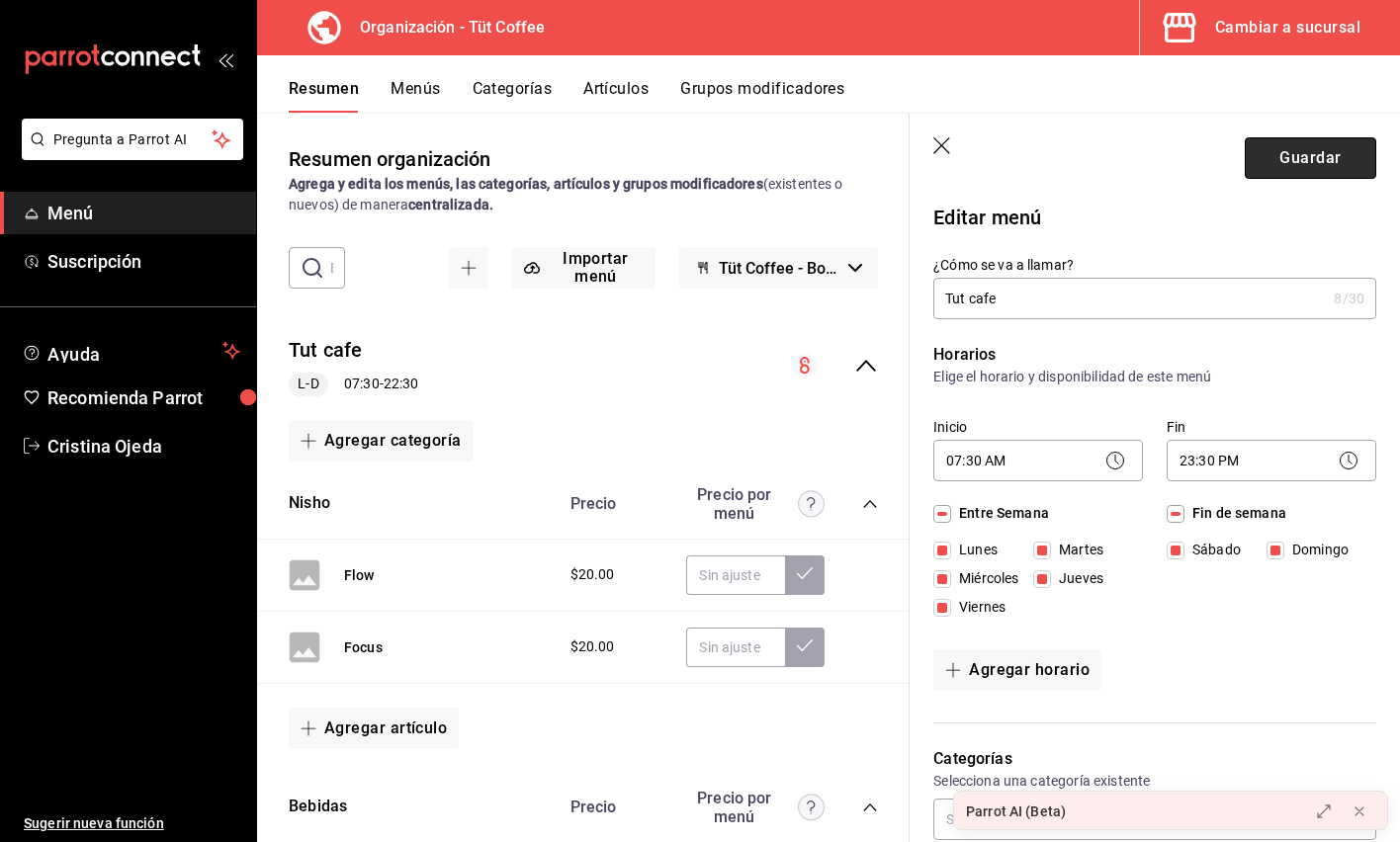 click on "Guardar" at bounding box center (1310, 158) 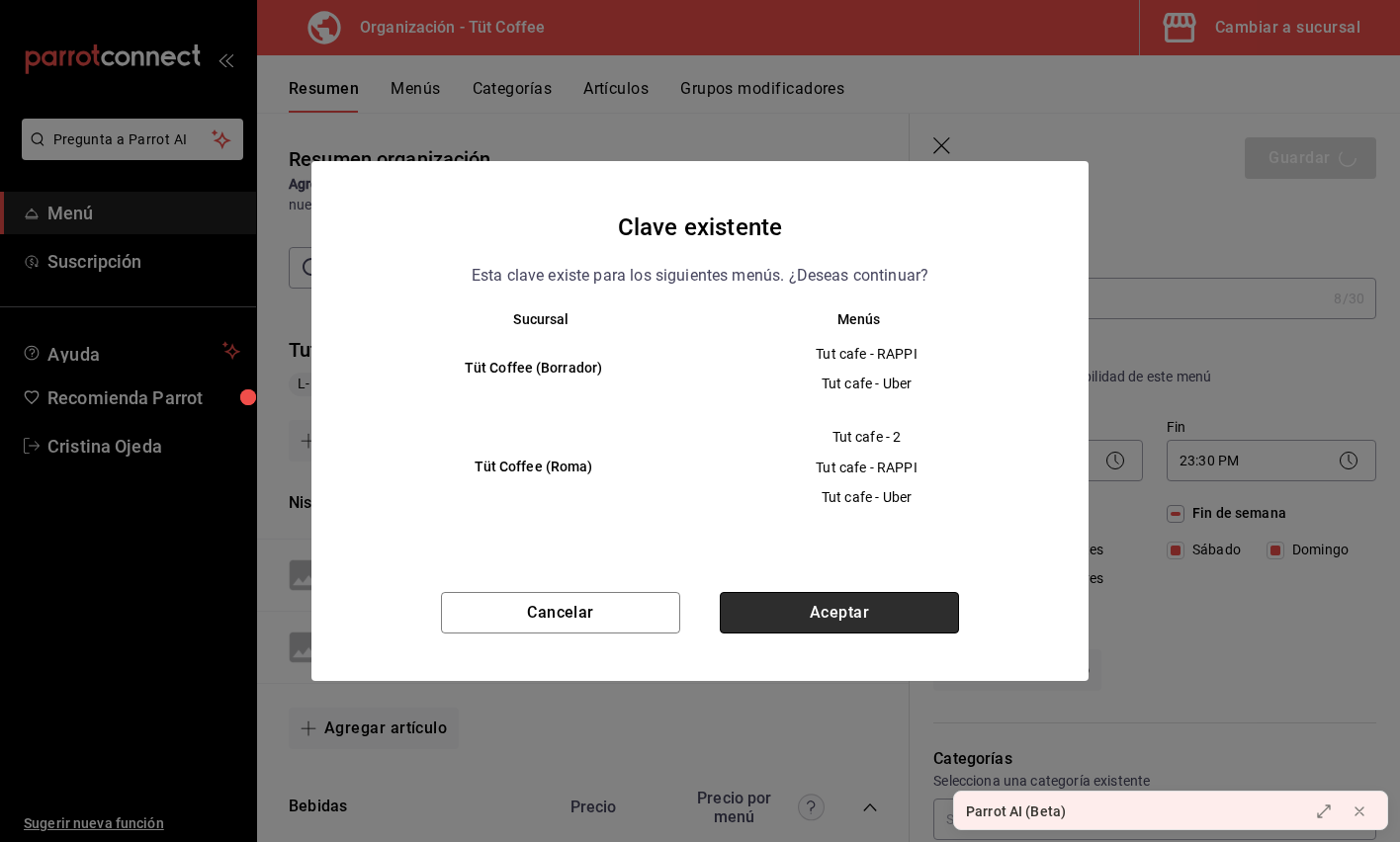 click on "Aceptar" at bounding box center [839, 613] 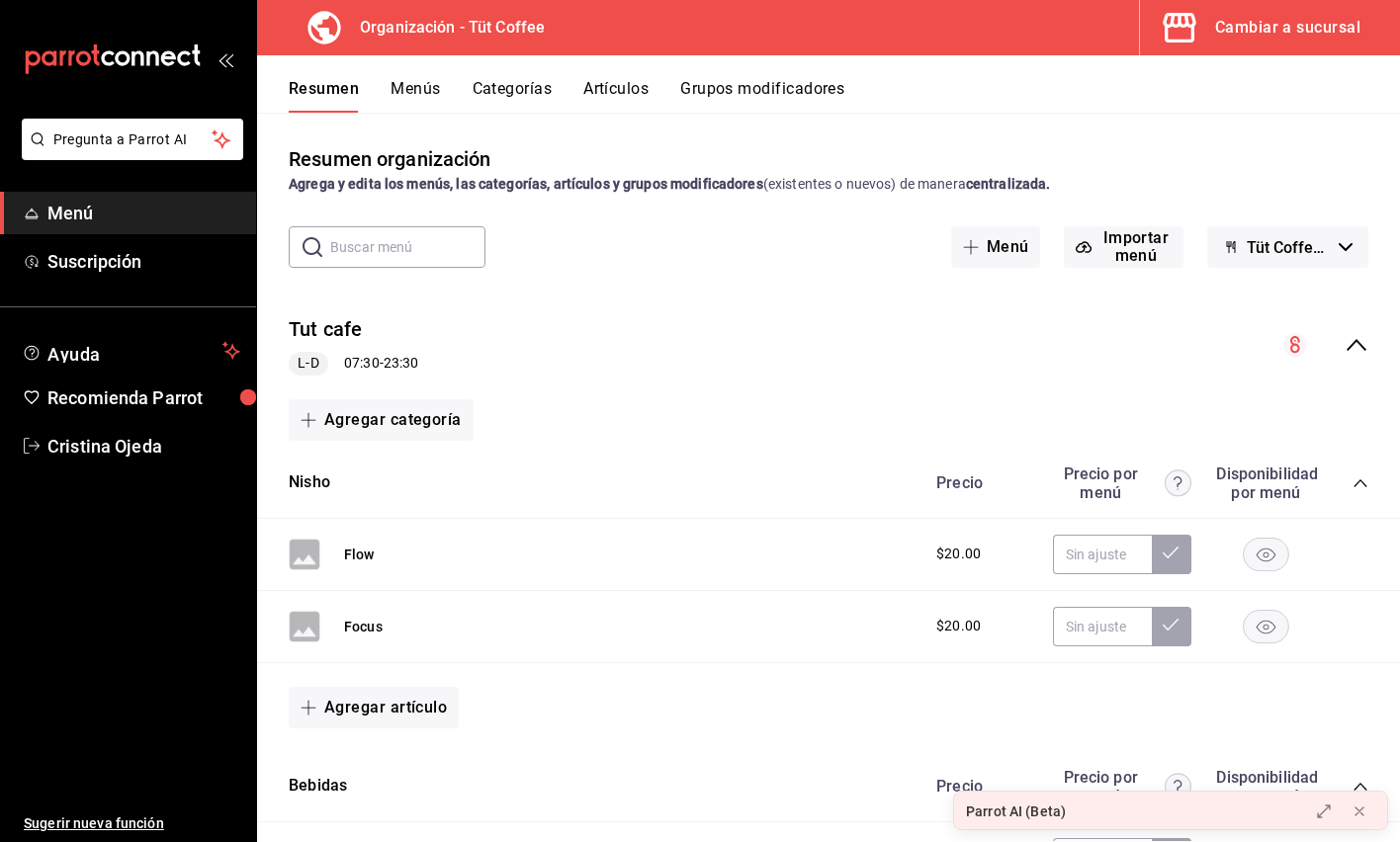 click 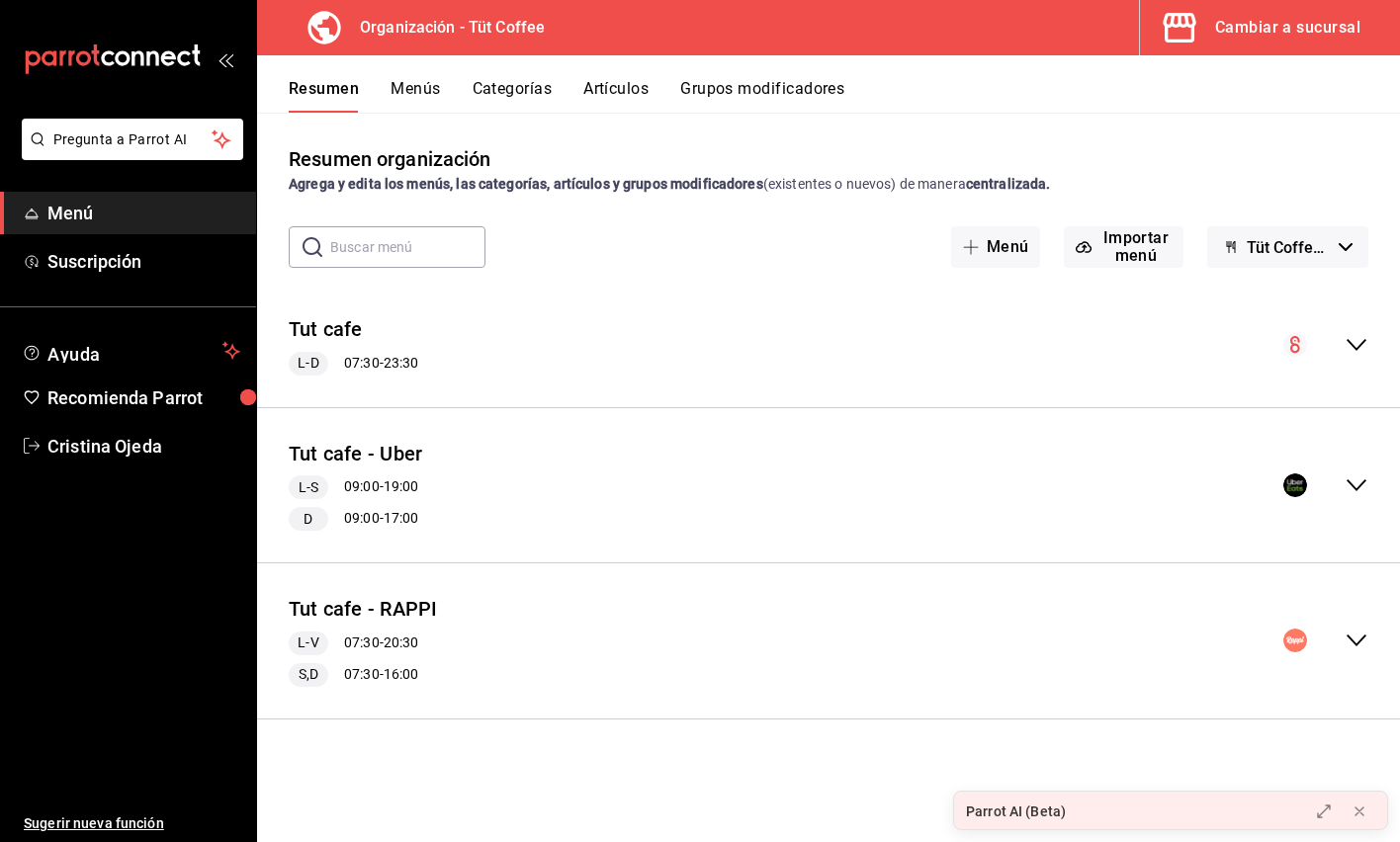 click on "Menús" at bounding box center (415, 96) 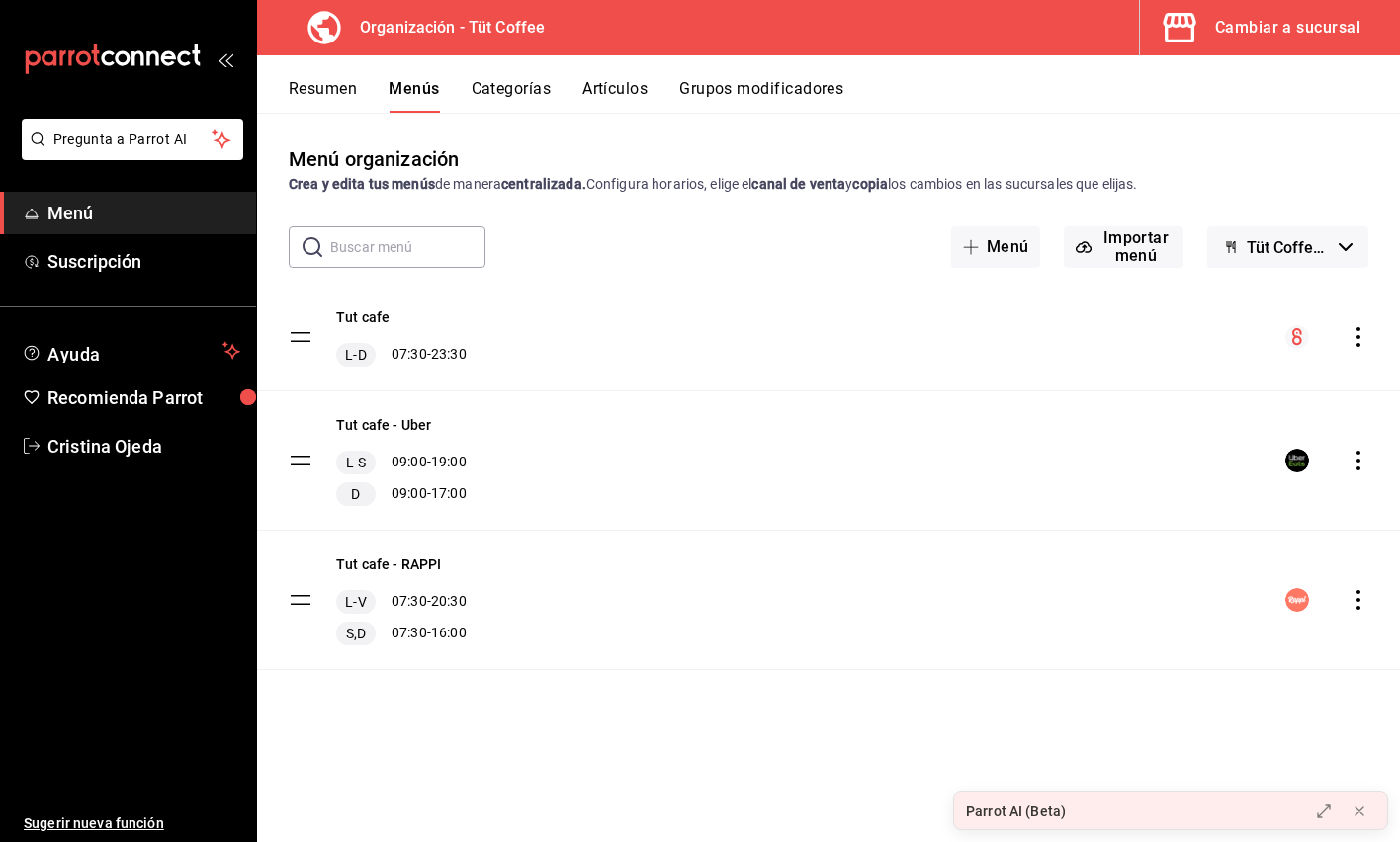 click 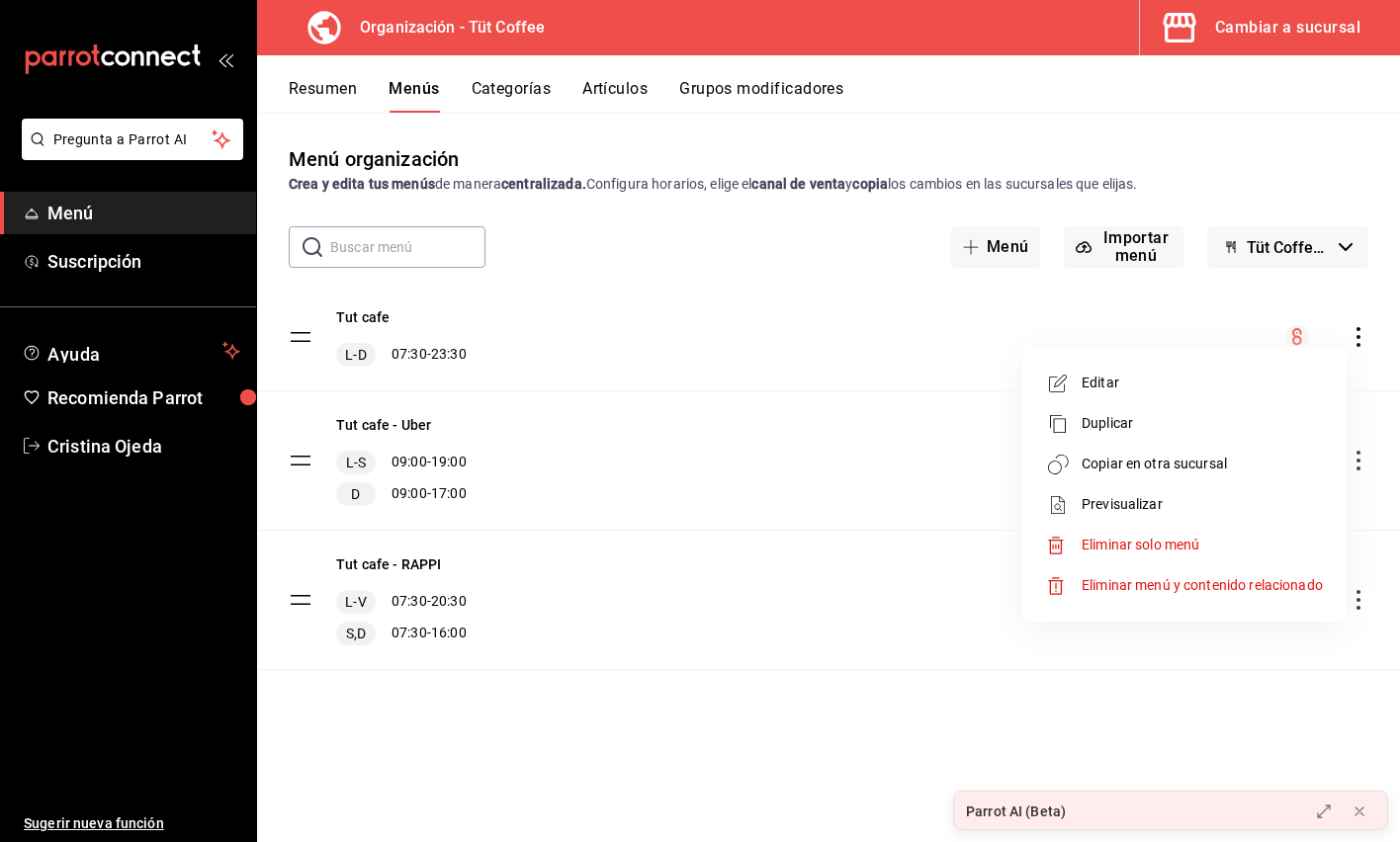 click on "Copiar en otra sucursal" at bounding box center [1202, 463] 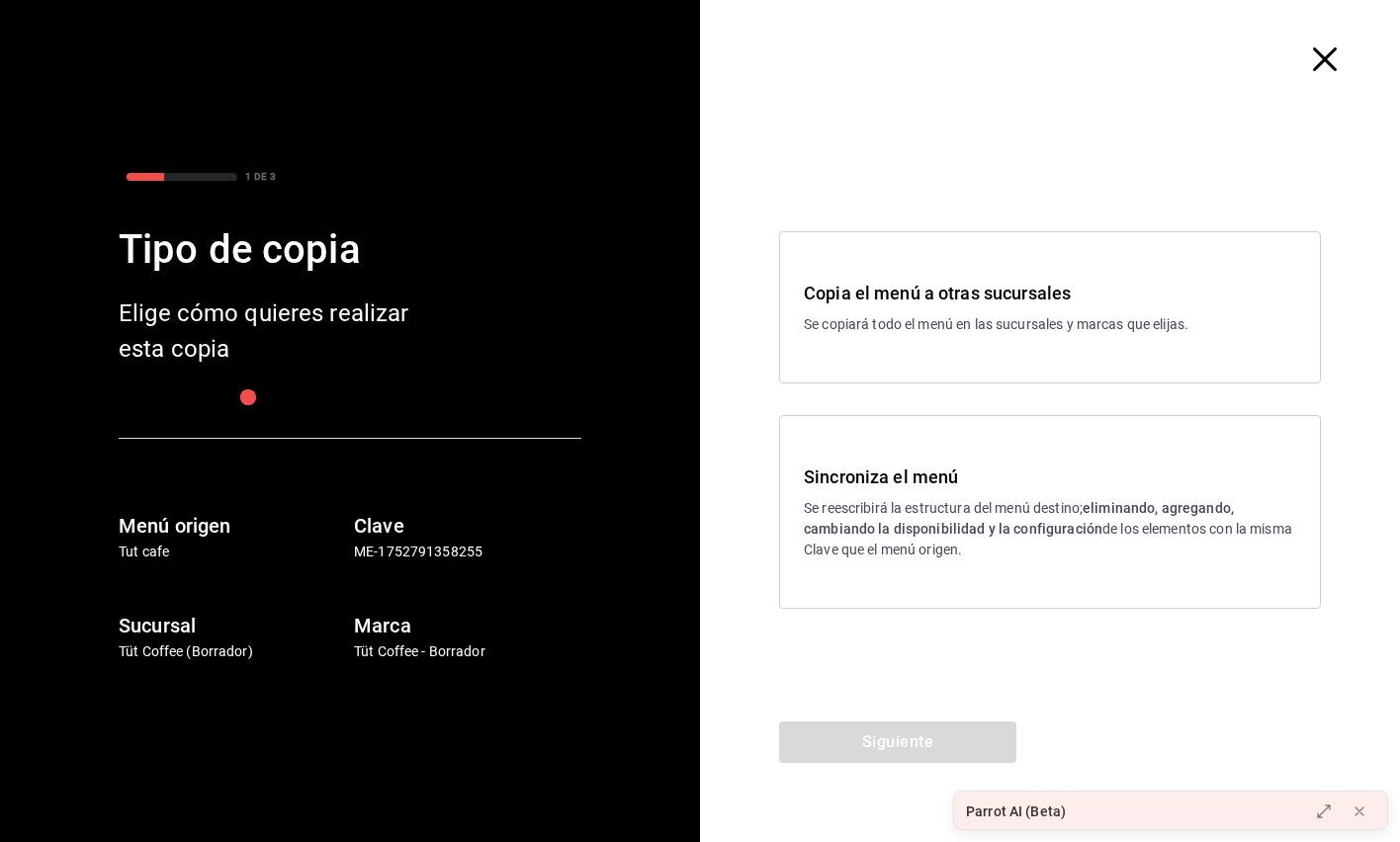click on "Sincroniza el menú Se reescribirá la estructura del menú destino;  eliminando, agregando, cambiando la disponibilidad y la configuración  de los elementos con la misma Clave que el menú origen." at bounding box center (1050, 512) 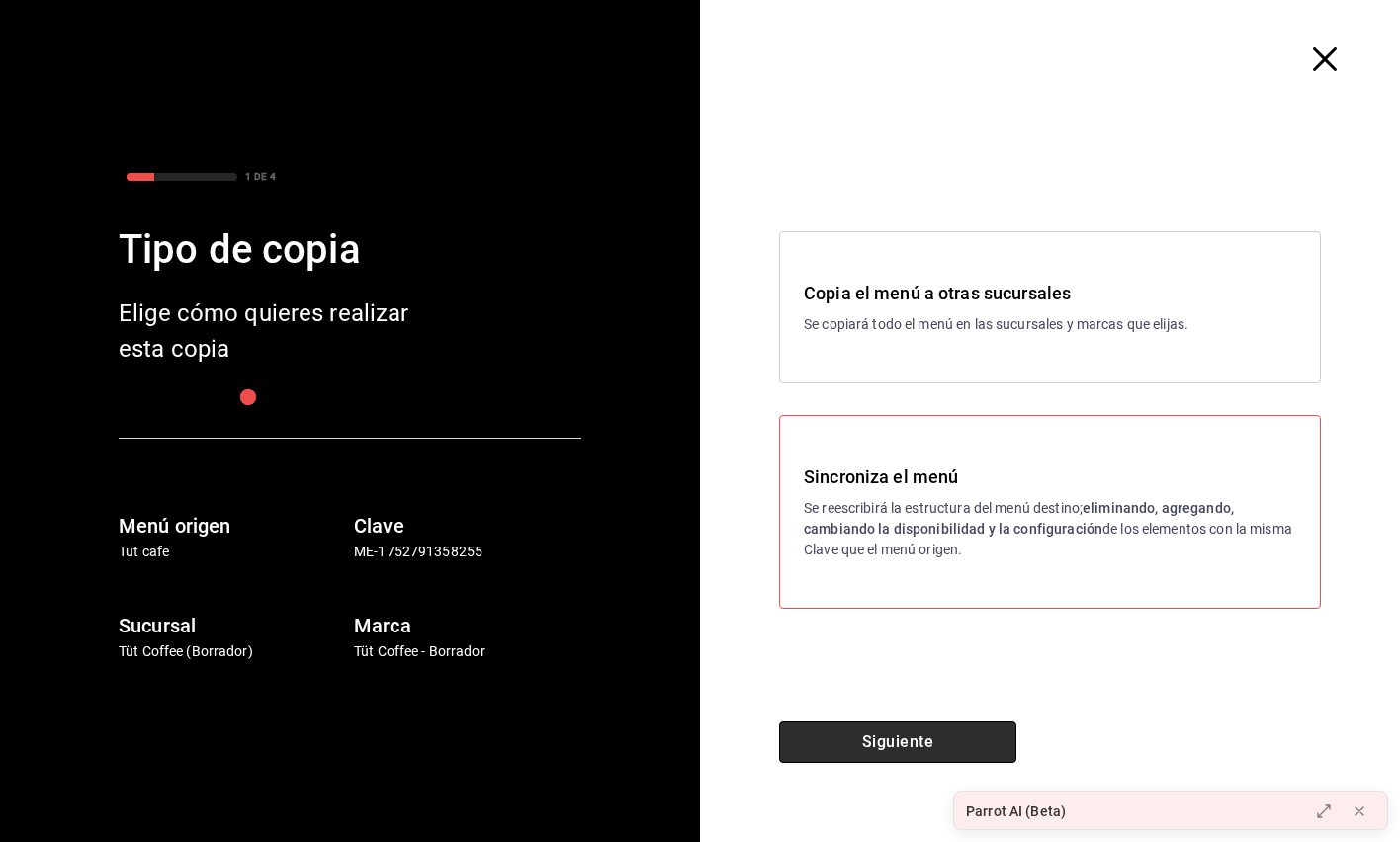 click on "Siguiente" at bounding box center [898, 742] 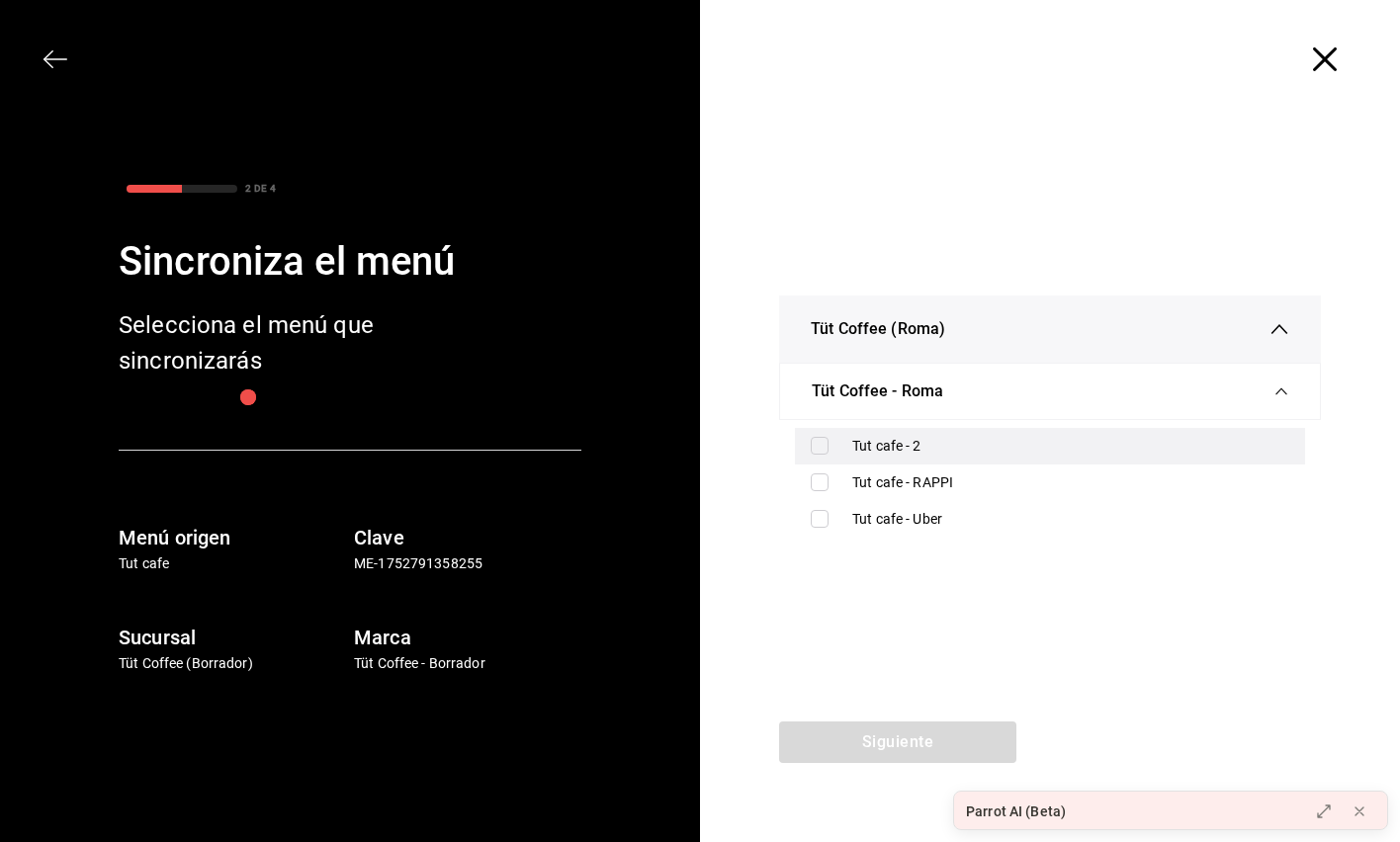 click at bounding box center [820, 446] 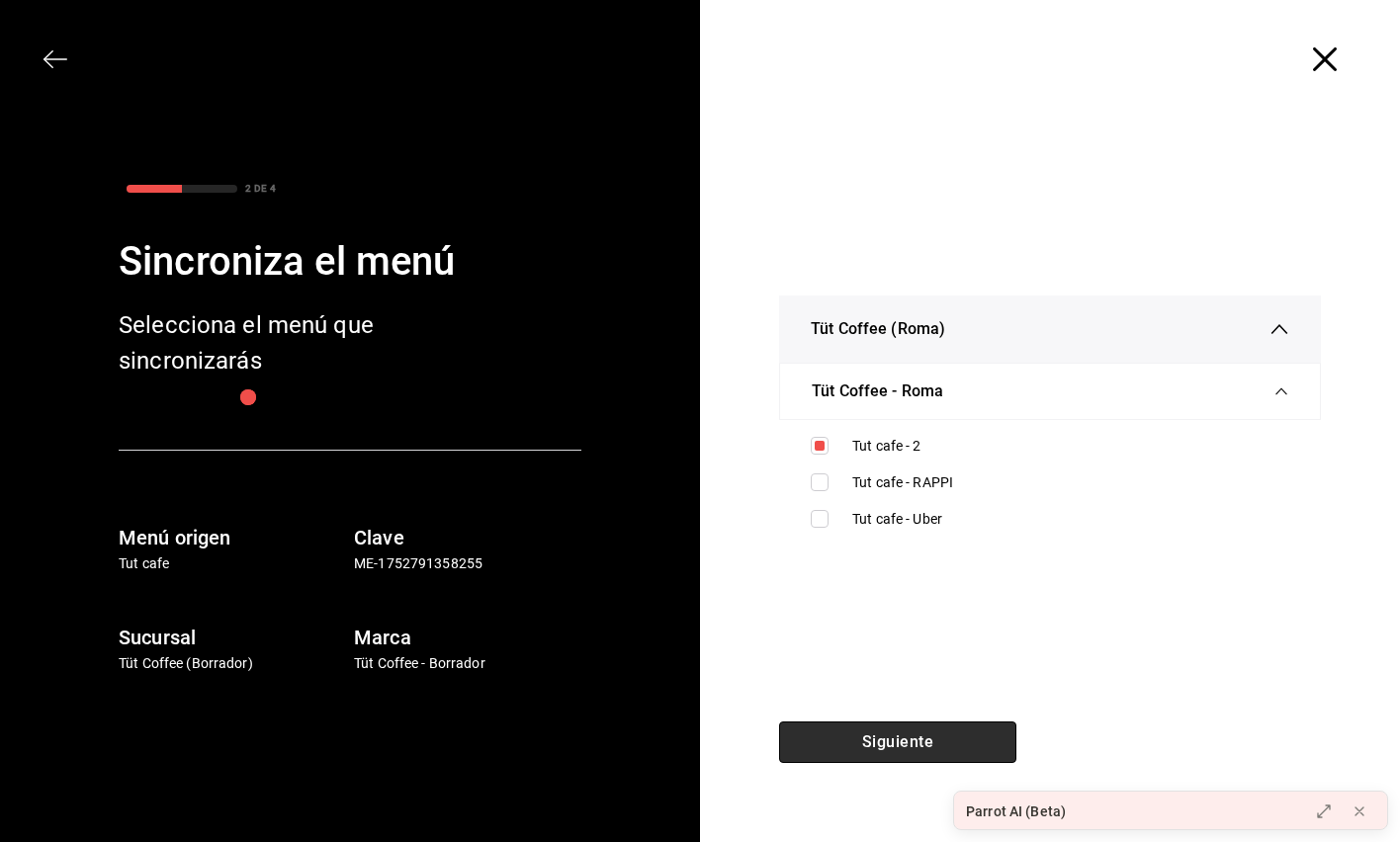 click on "Siguiente" at bounding box center (898, 742) 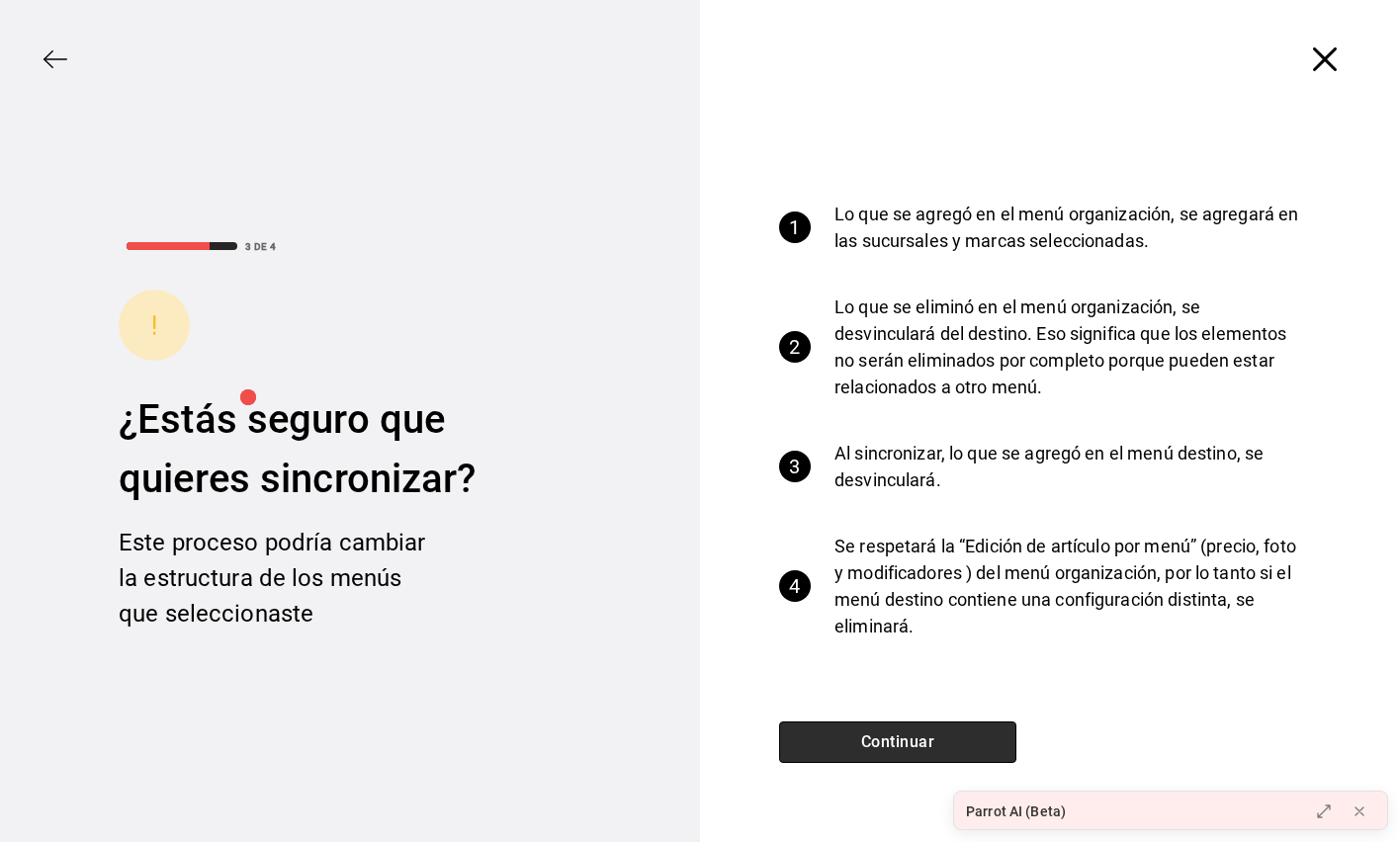 click on "Continuar" at bounding box center (898, 742) 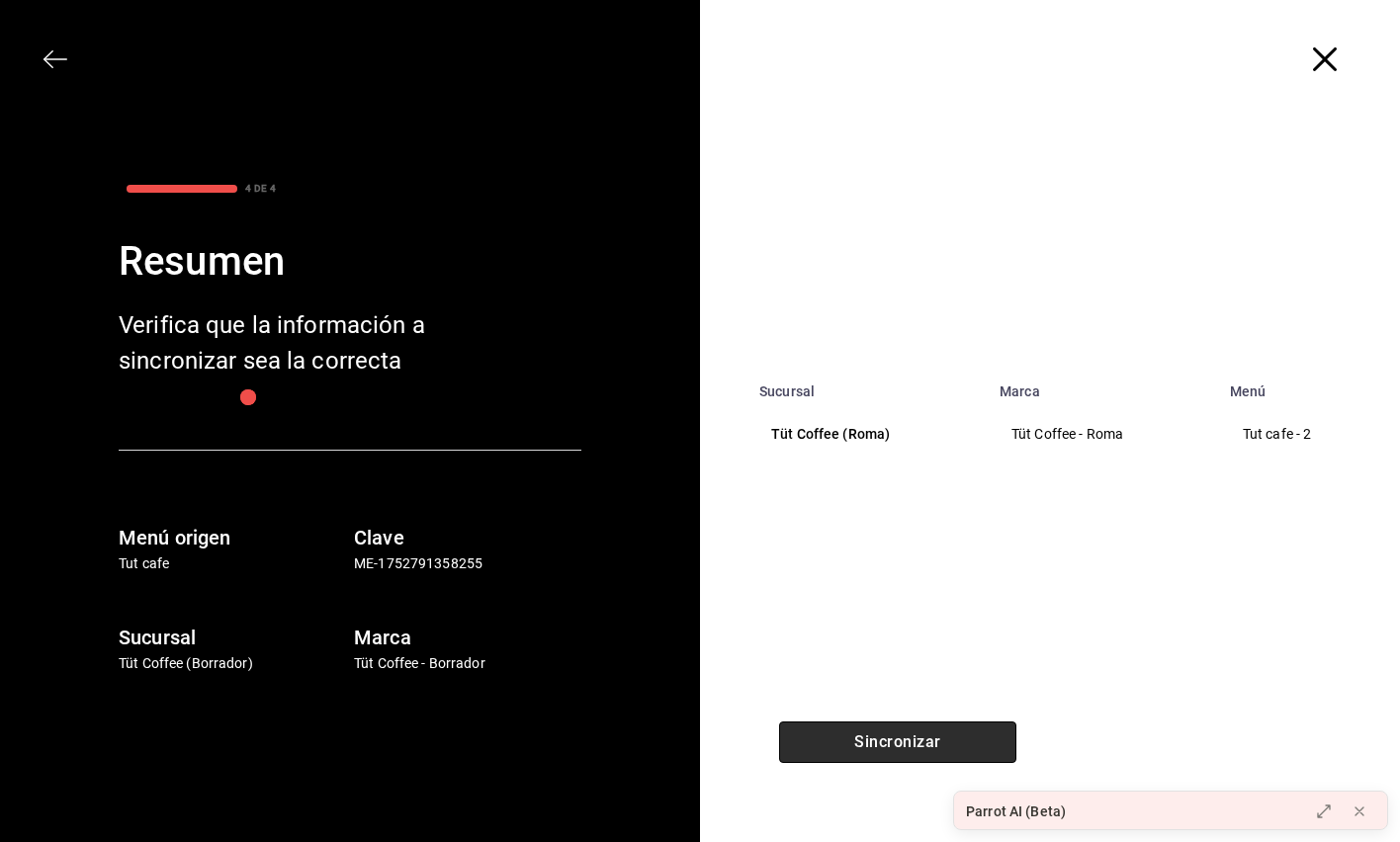 click on "Sincronizar" at bounding box center (898, 742) 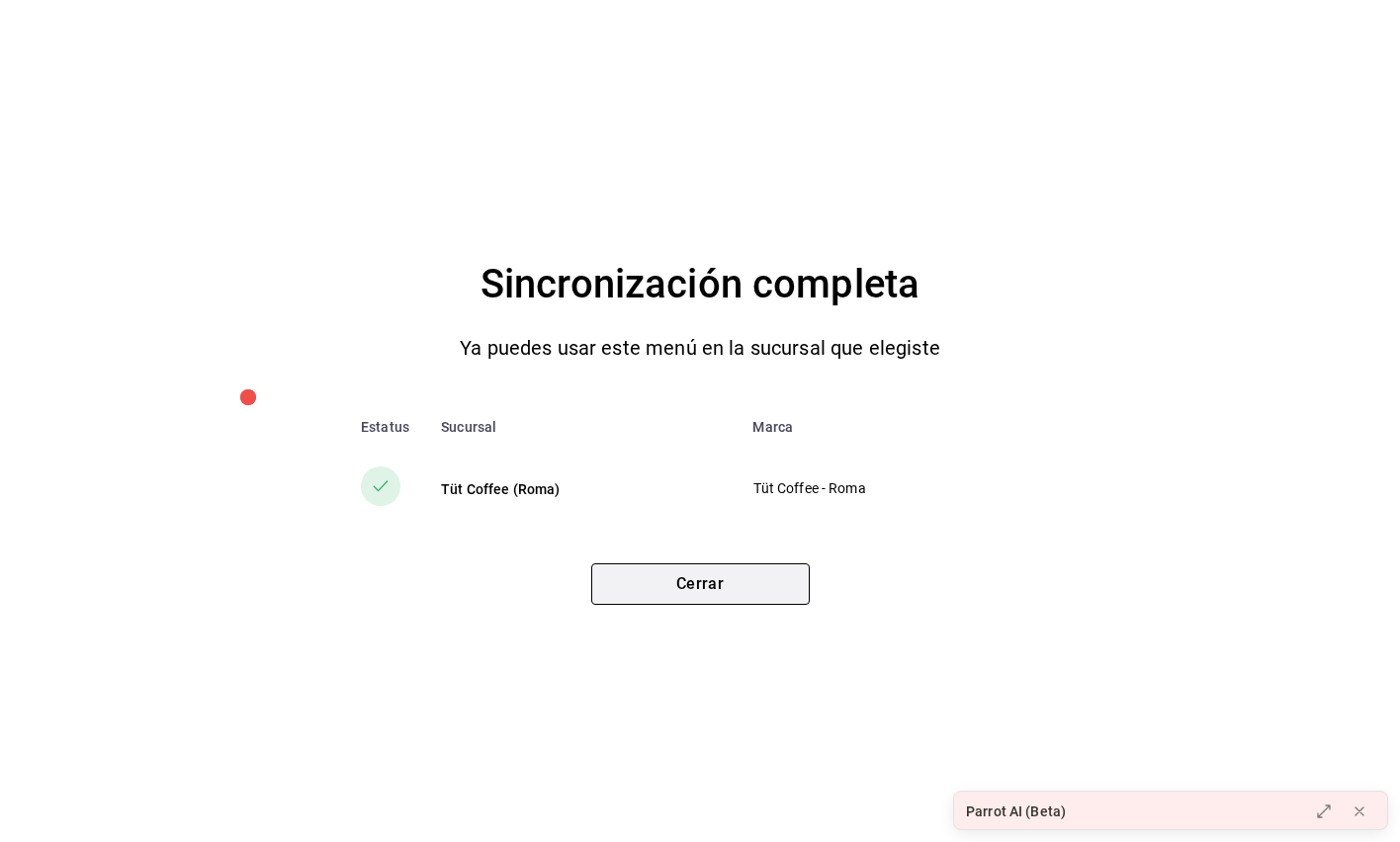 click on "Cerrar" at bounding box center [700, 584] 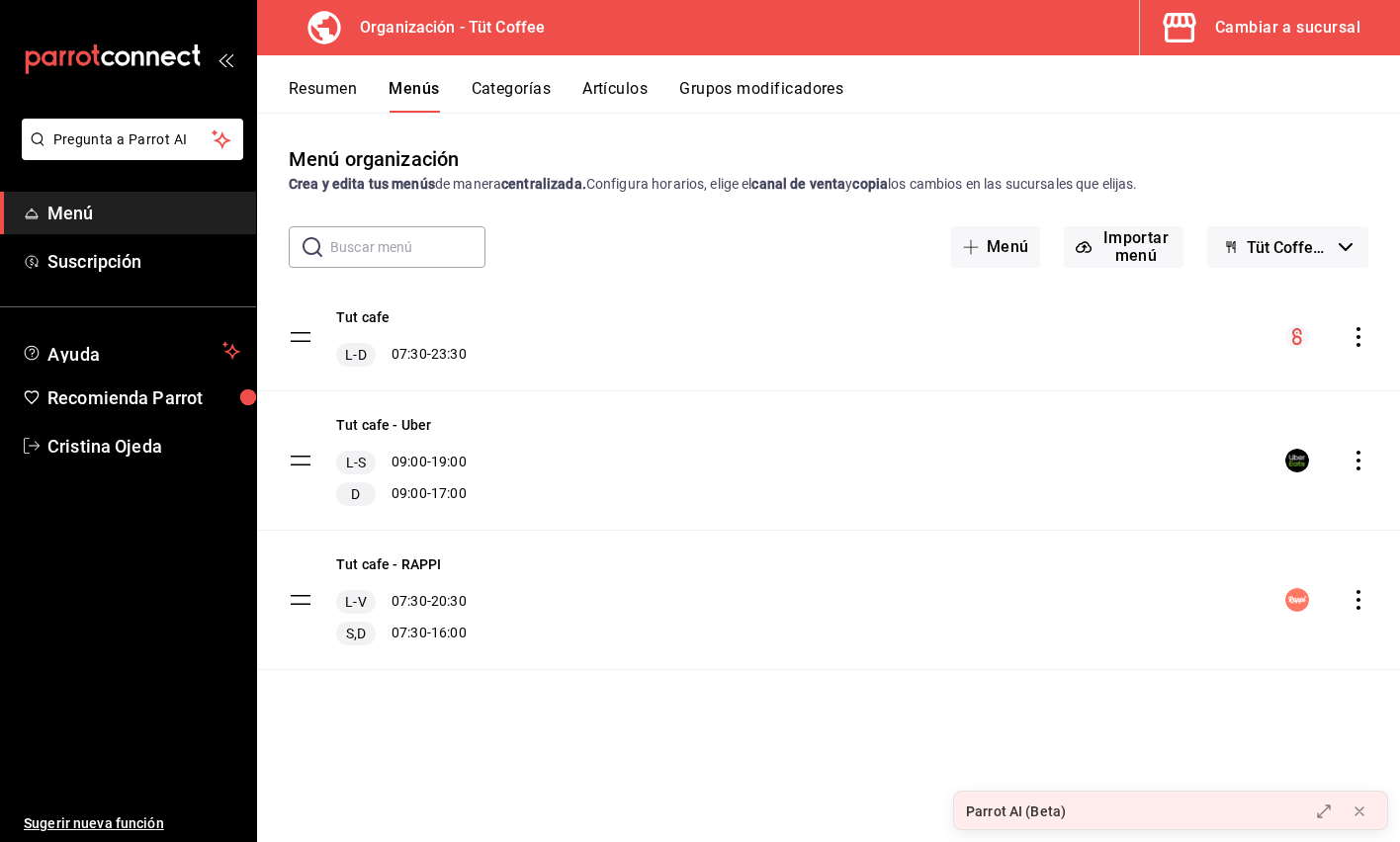 click on "Cambiar a sucursal" at bounding box center [1287, 28] 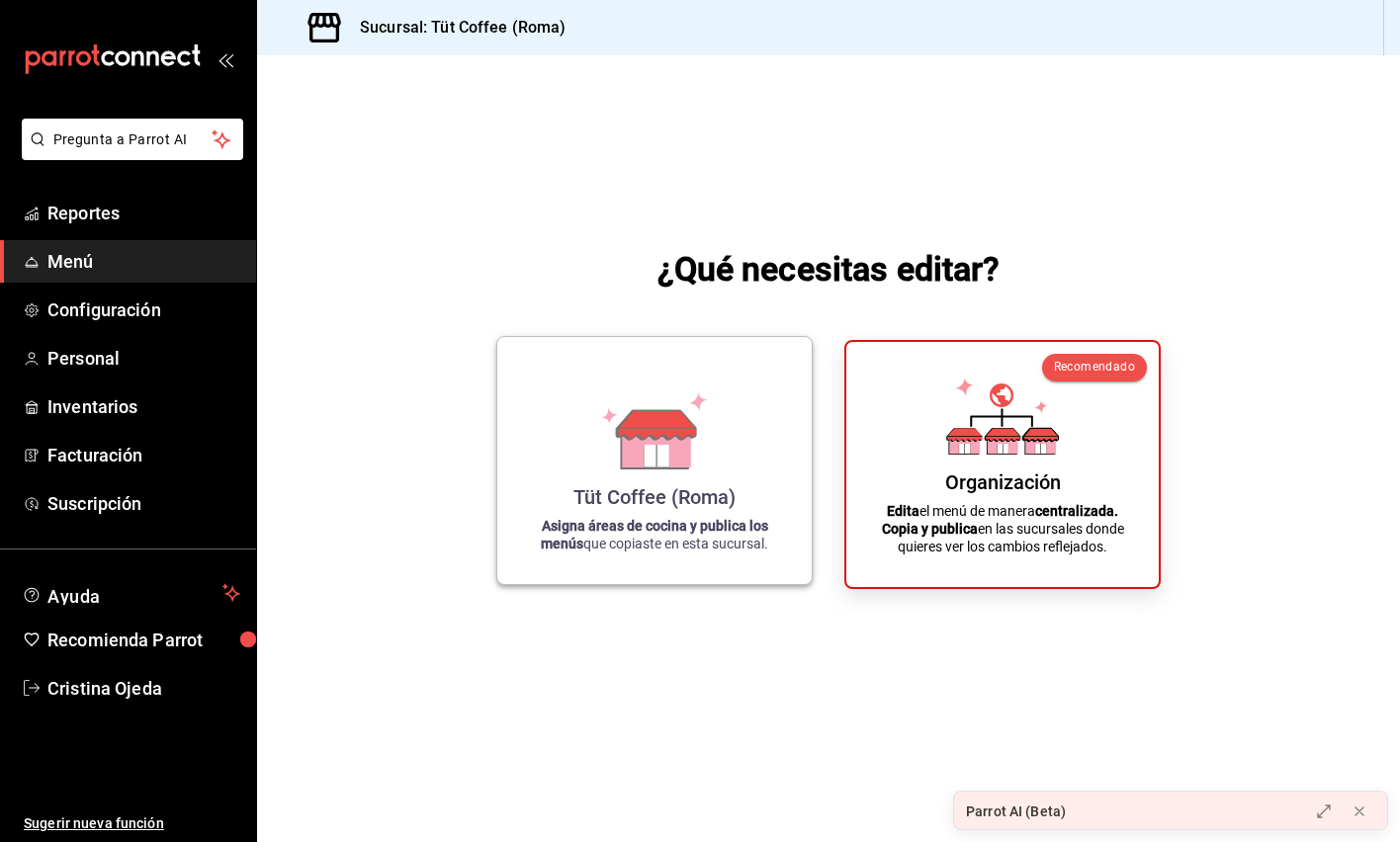 click 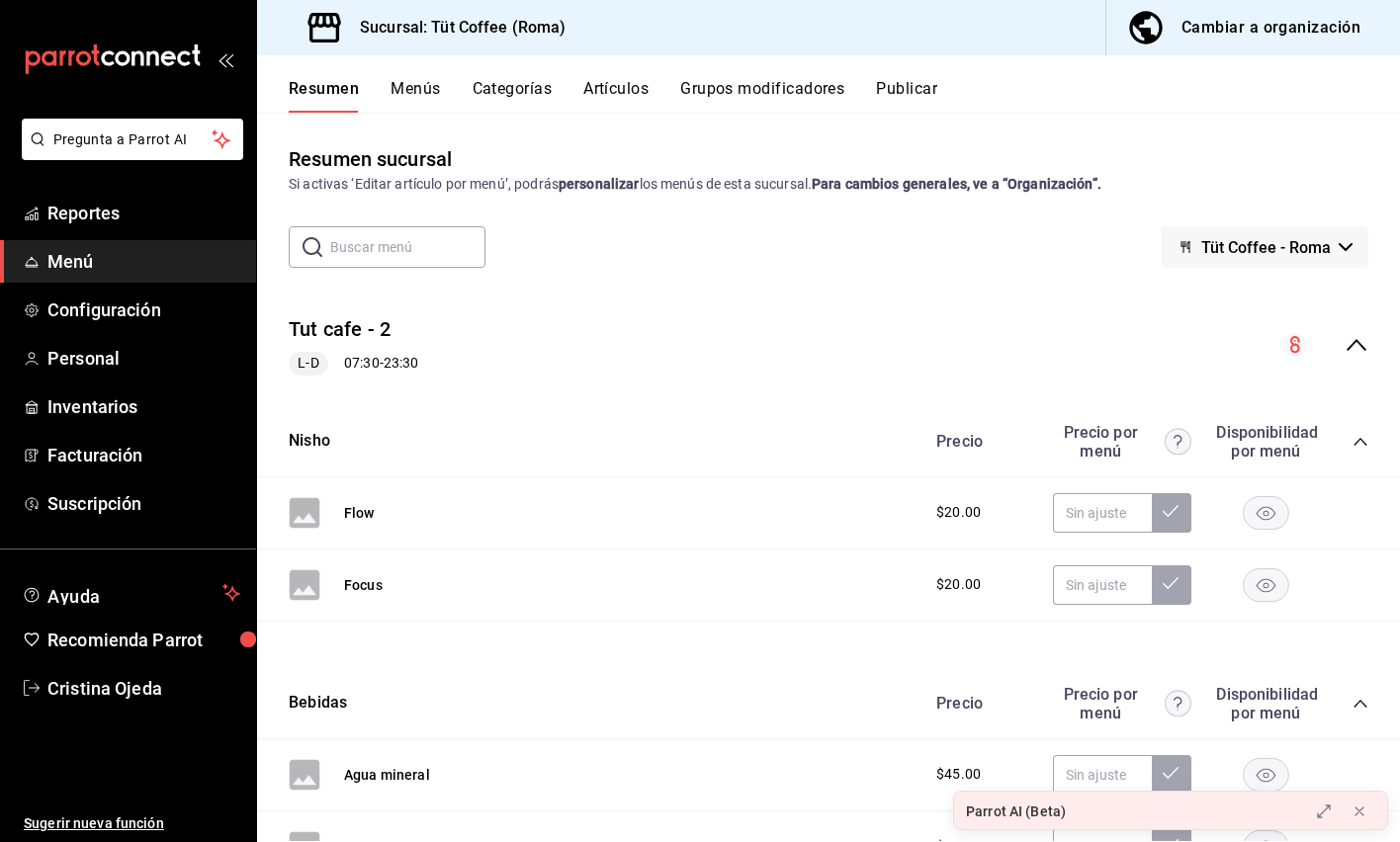 click on "Resumen Menús Categorías Artículos Grupos modificadores Publicar" at bounding box center [829, 84] 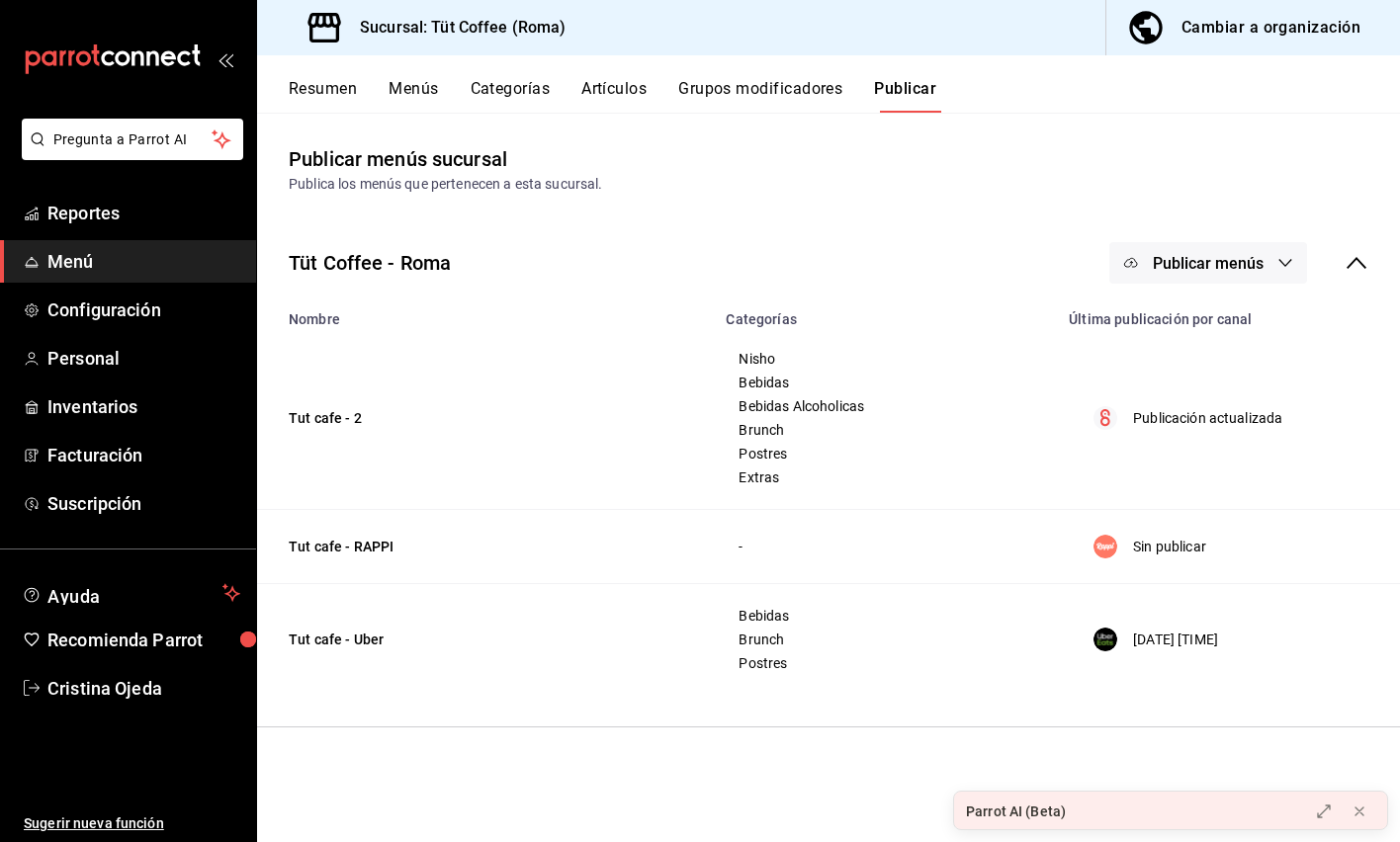 click 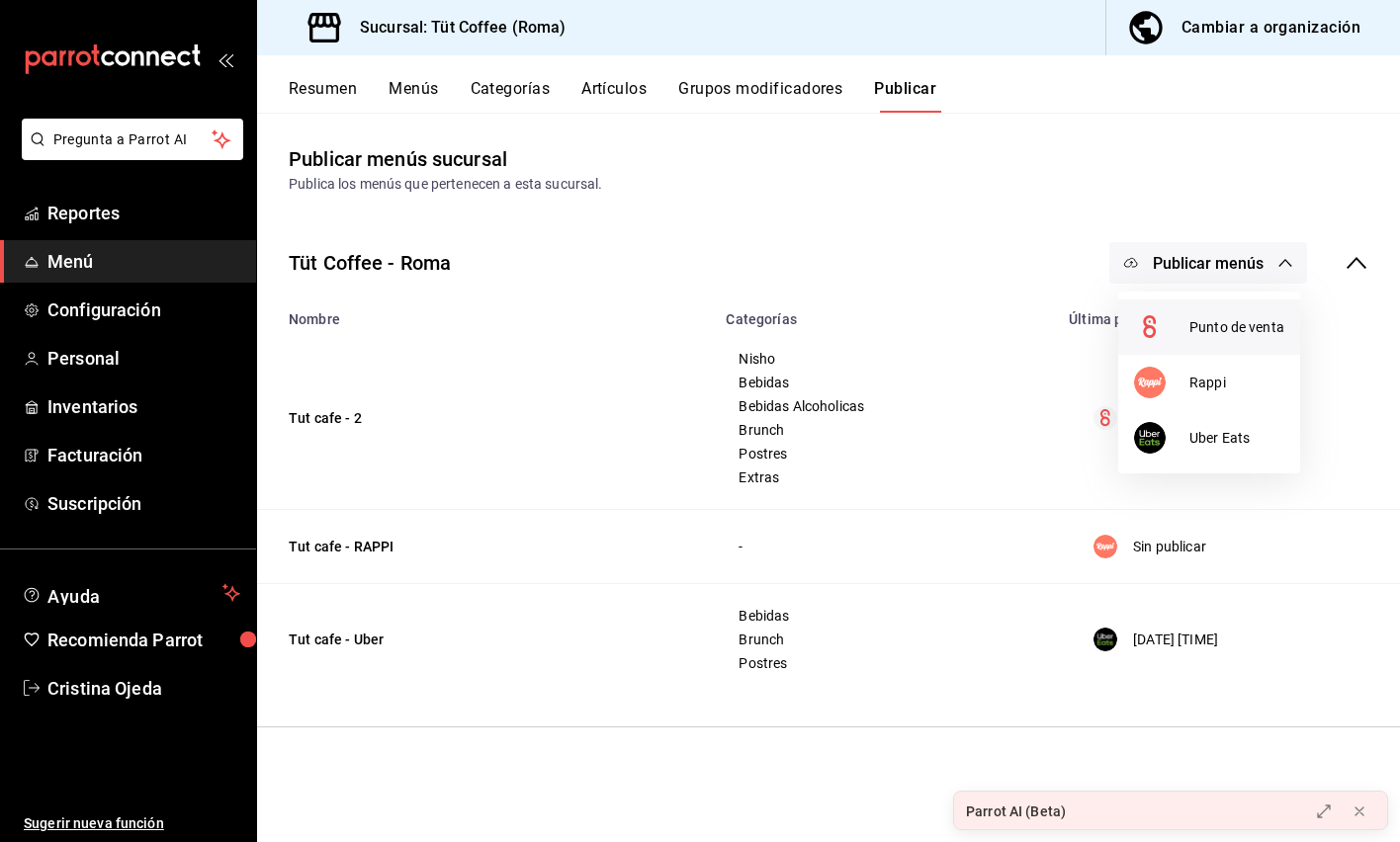 click on "Punto de venta" at bounding box center [1237, 327] 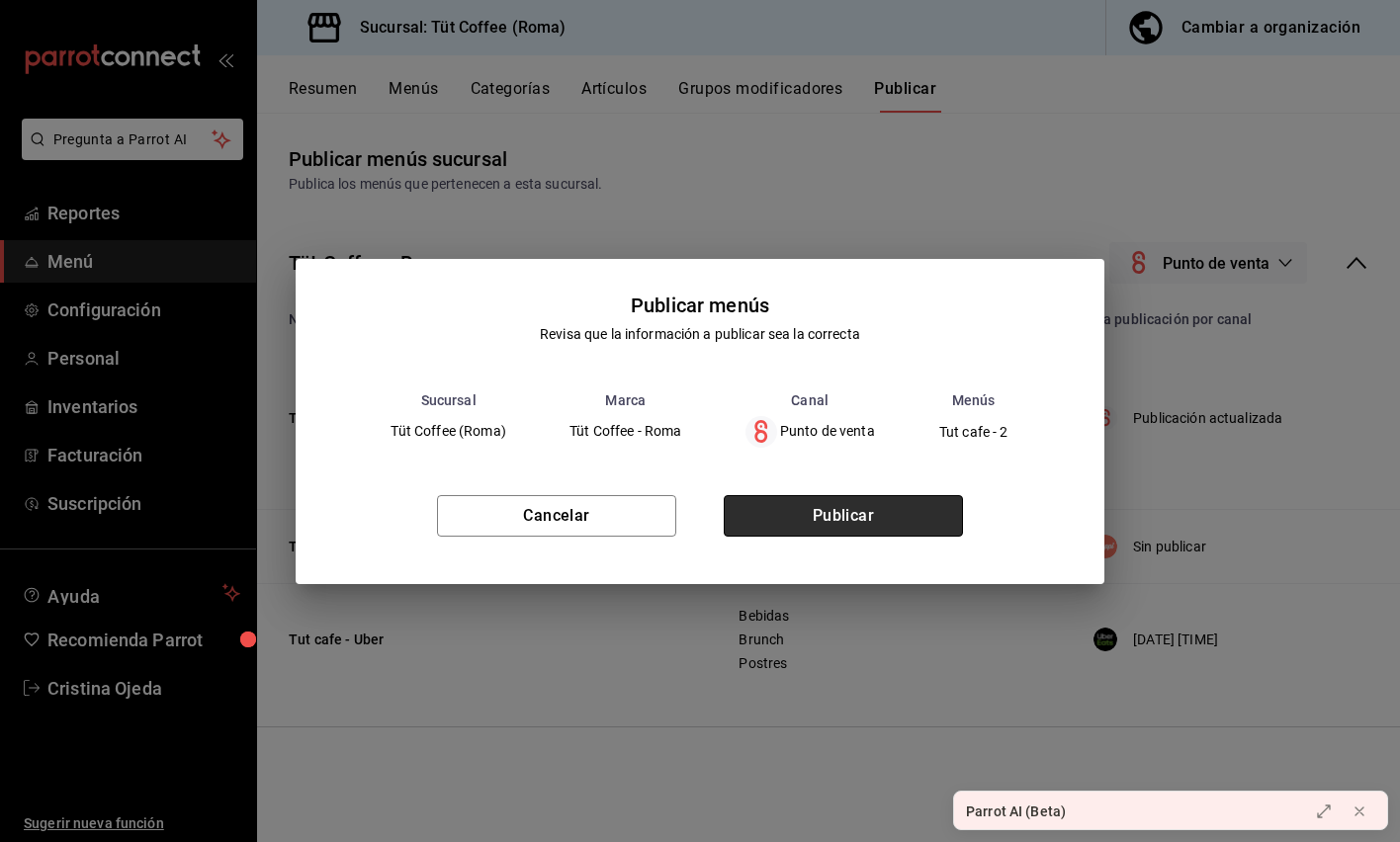 click on "Publicar" at bounding box center (843, 516) 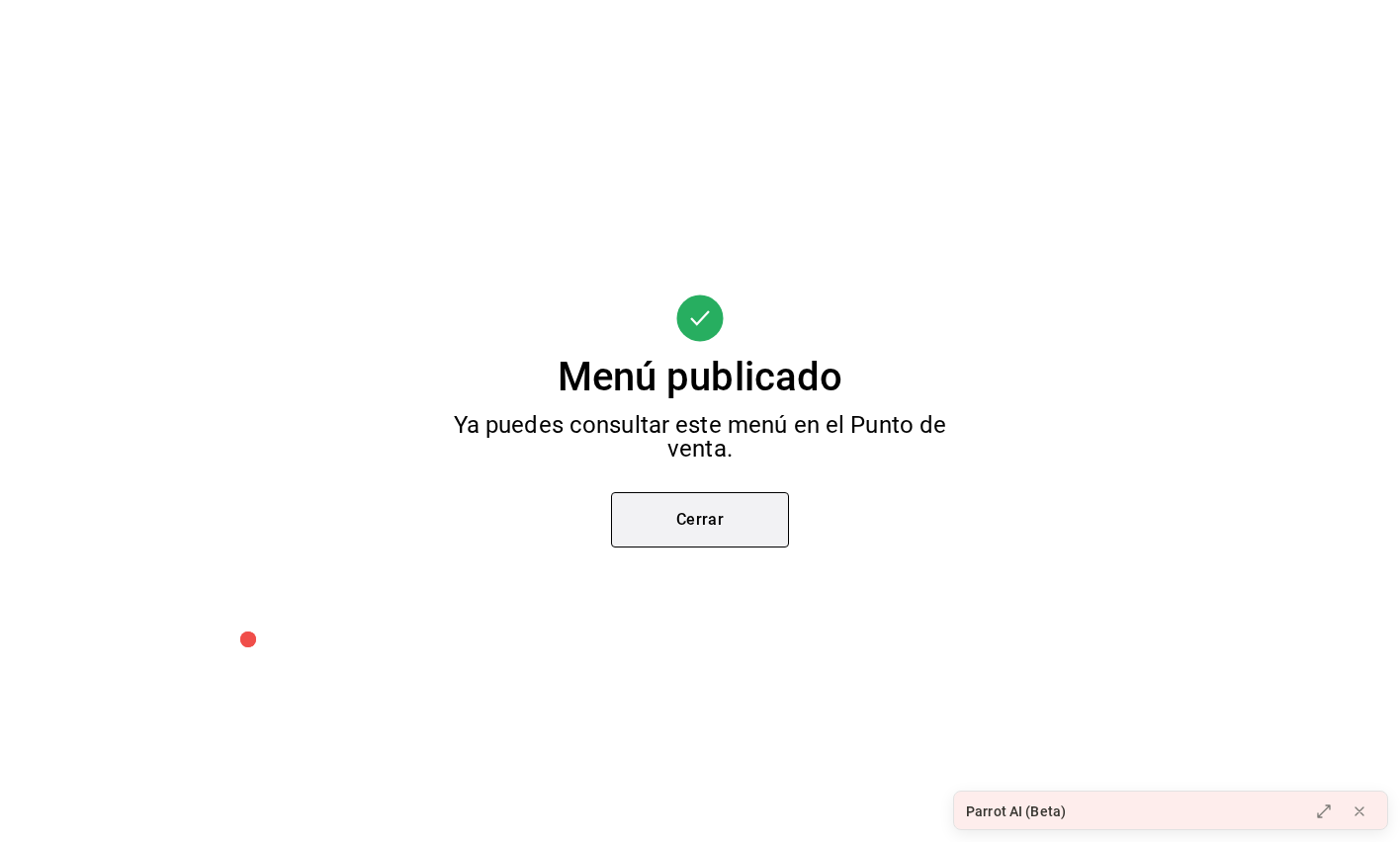 click on "Cerrar" at bounding box center [700, 520] 